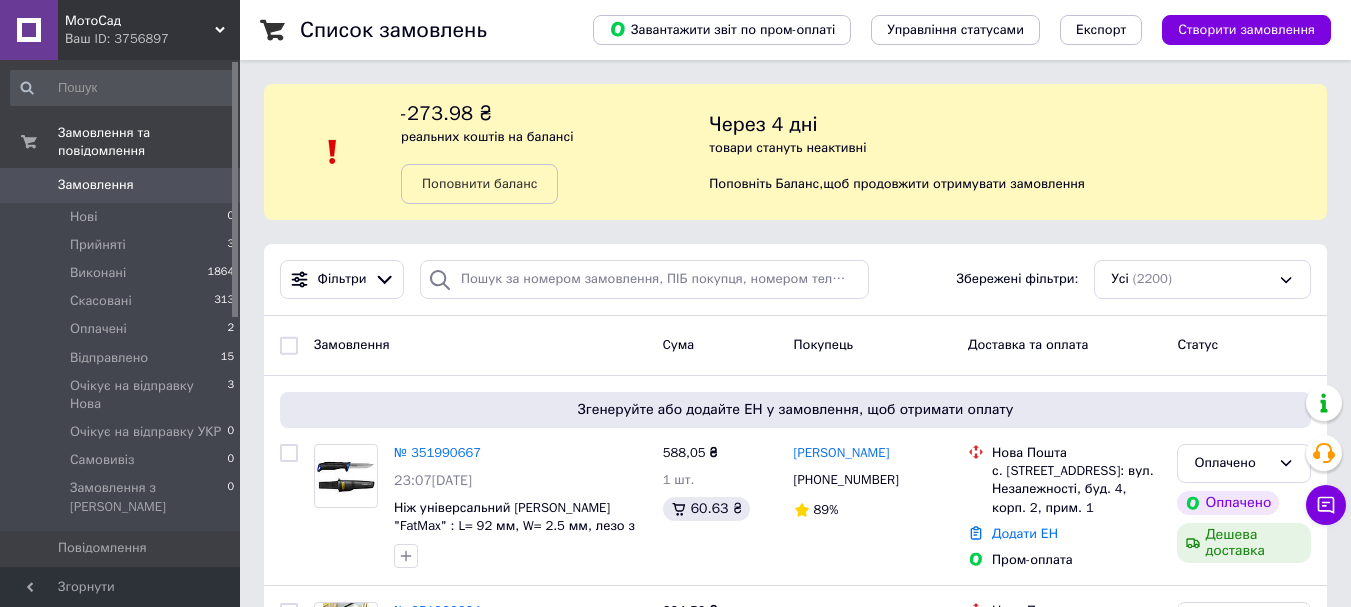scroll, scrollTop: 600, scrollLeft: 0, axis: vertical 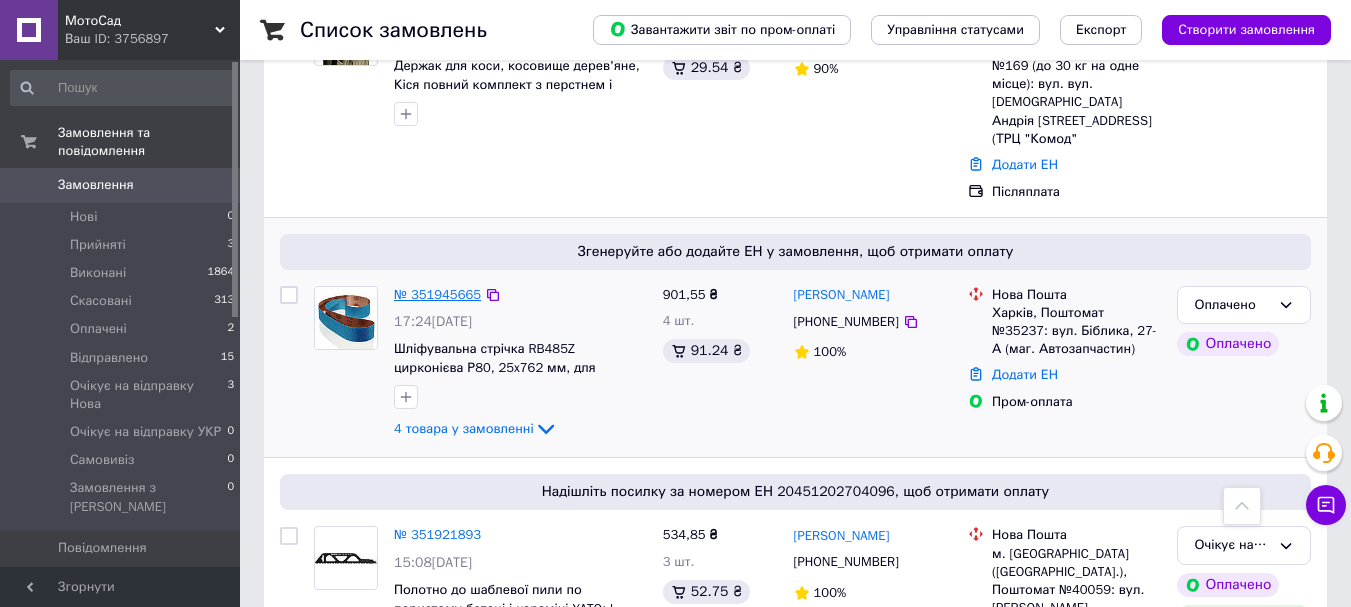 click on "№ 351945665" at bounding box center [437, 294] 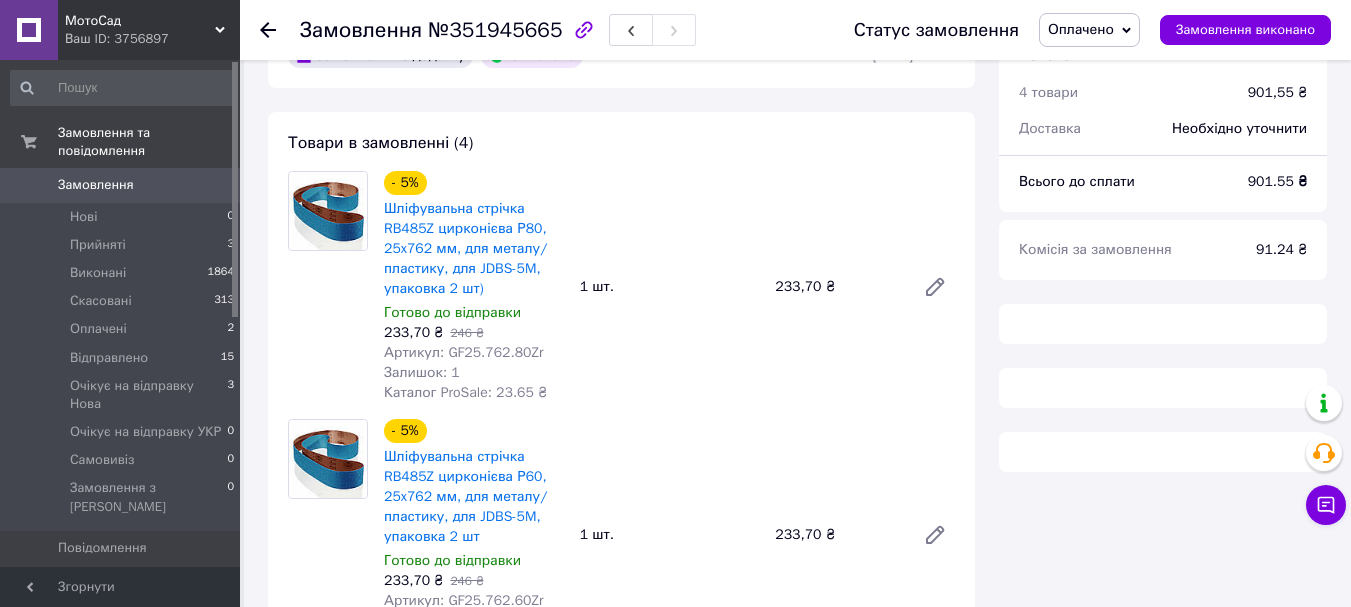 scroll, scrollTop: 200, scrollLeft: 0, axis: vertical 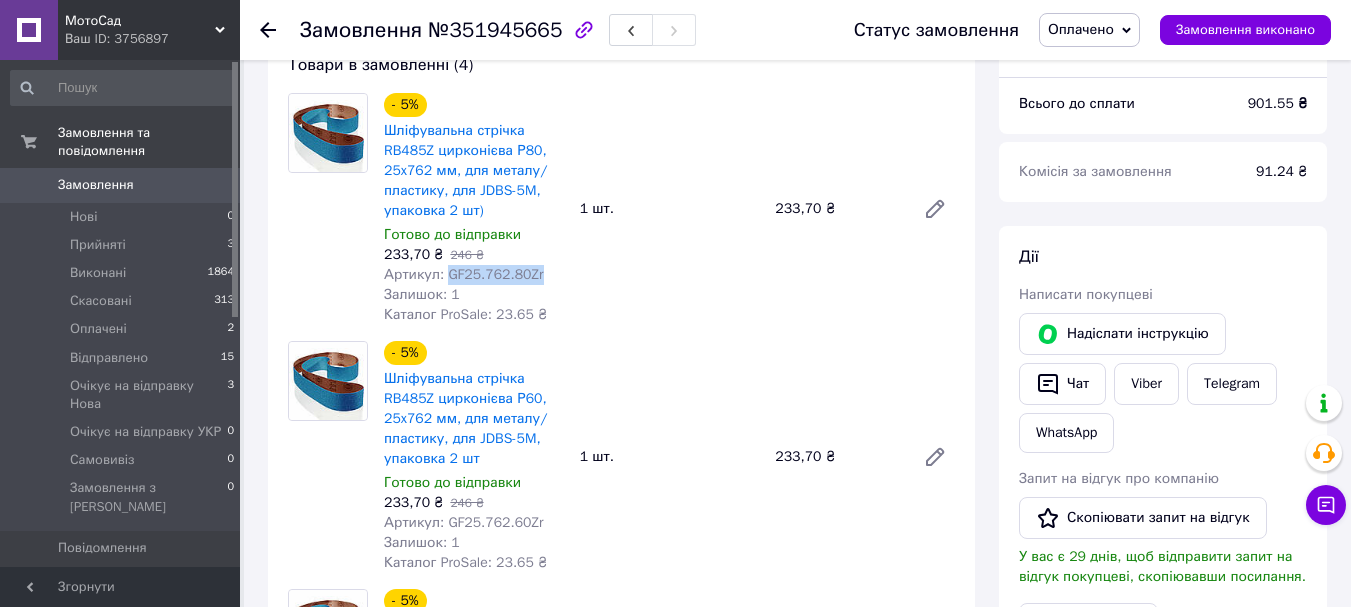 drag, startPoint x: 534, startPoint y: 279, endPoint x: 444, endPoint y: 277, distance: 90.02222 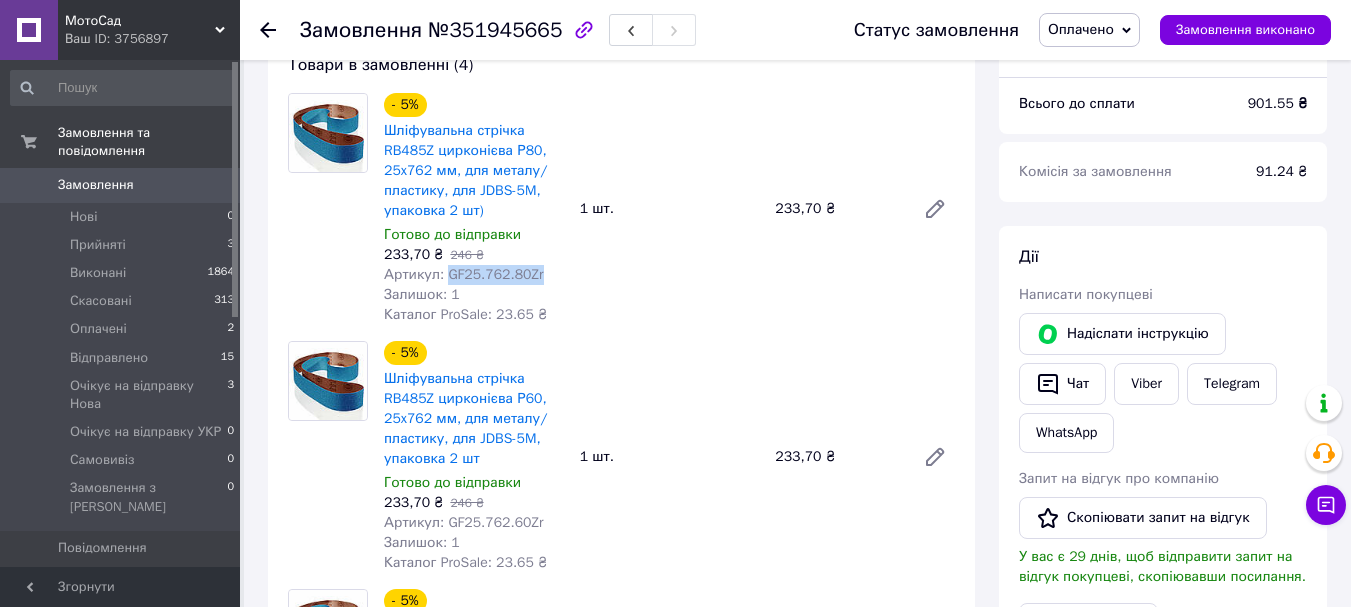 copy on "GF25.762.80Zr" 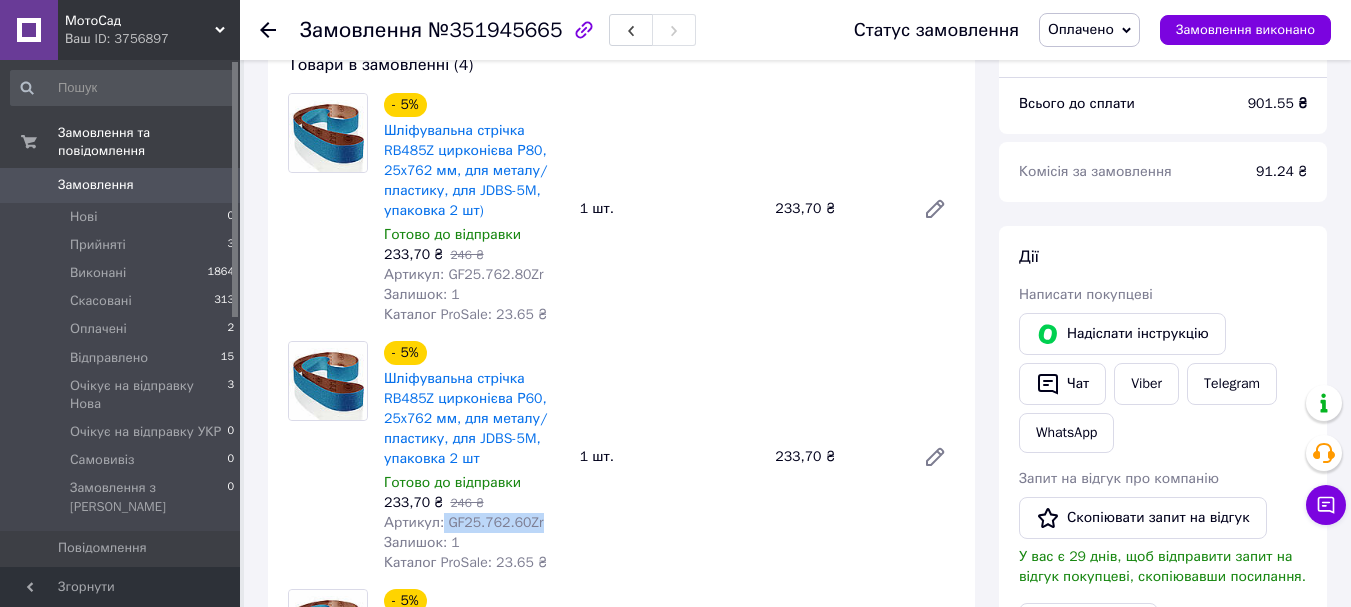 drag, startPoint x: 534, startPoint y: 526, endPoint x: 440, endPoint y: 527, distance: 94.00532 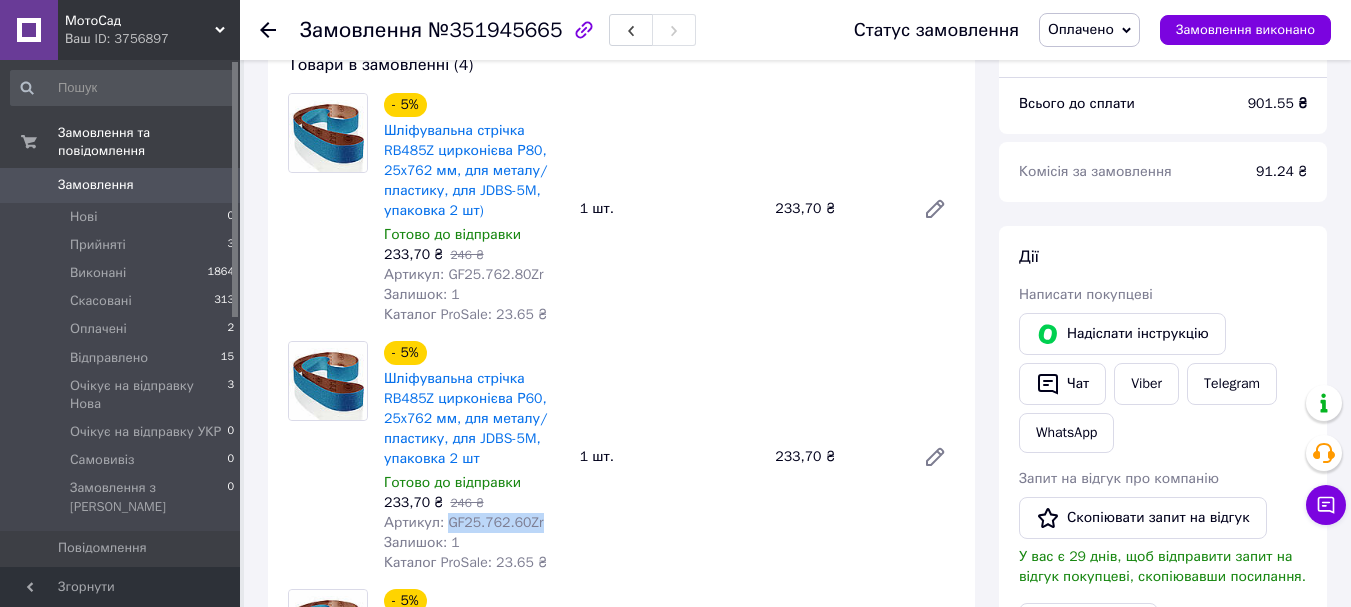 drag, startPoint x: 531, startPoint y: 526, endPoint x: 444, endPoint y: 528, distance: 87.02299 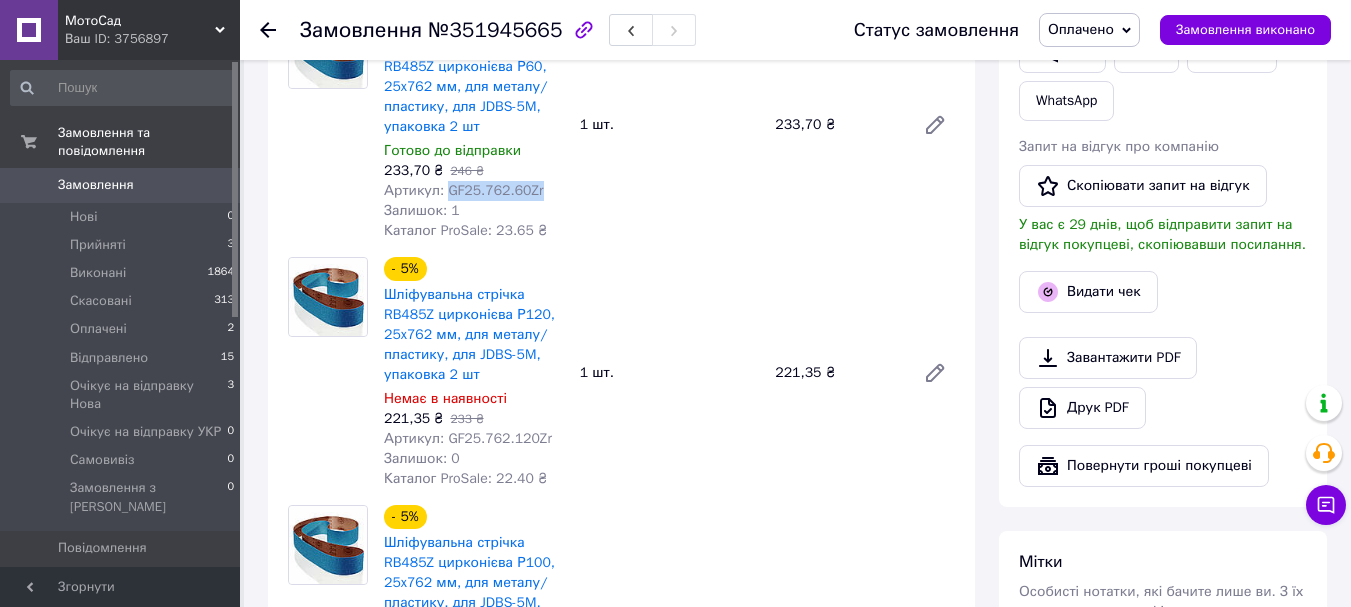 scroll, scrollTop: 600, scrollLeft: 0, axis: vertical 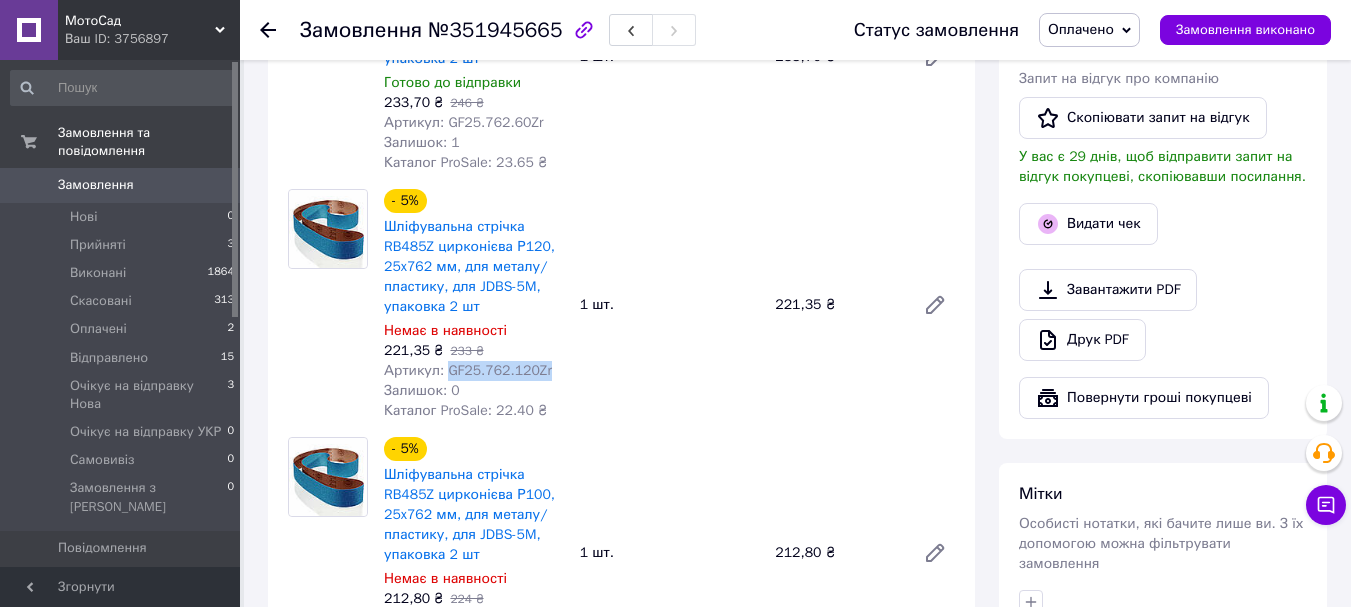 drag, startPoint x: 542, startPoint y: 365, endPoint x: 444, endPoint y: 375, distance: 98.50888 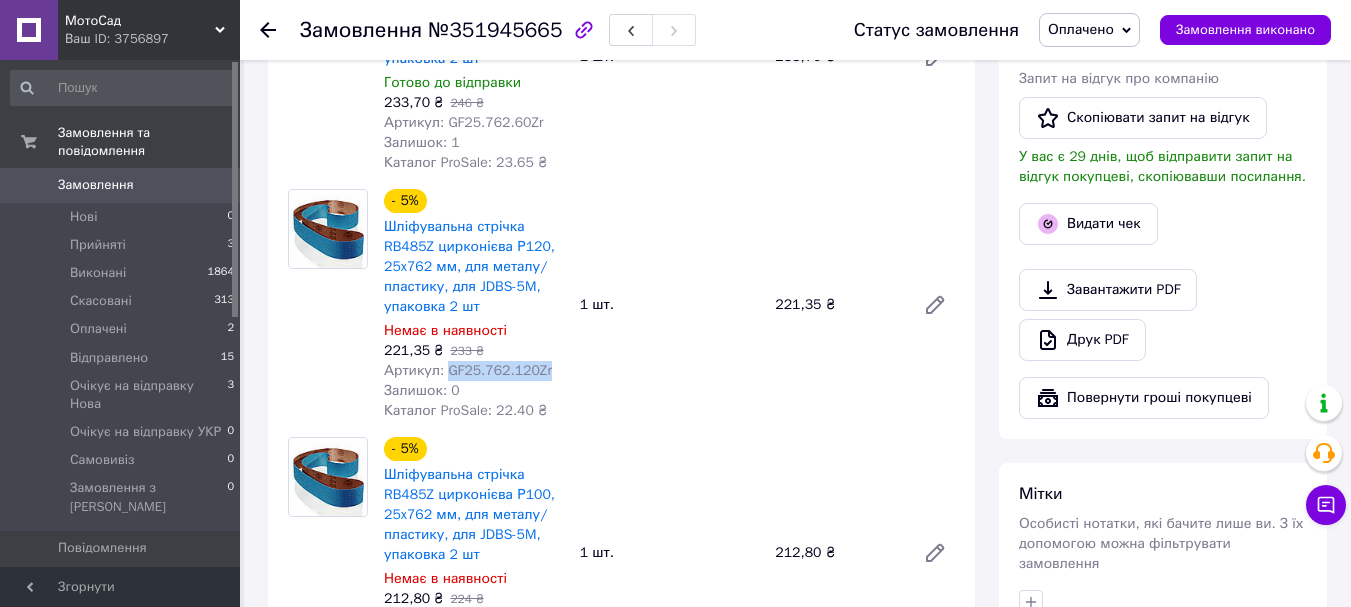 copy on "GF25.762.120Zr" 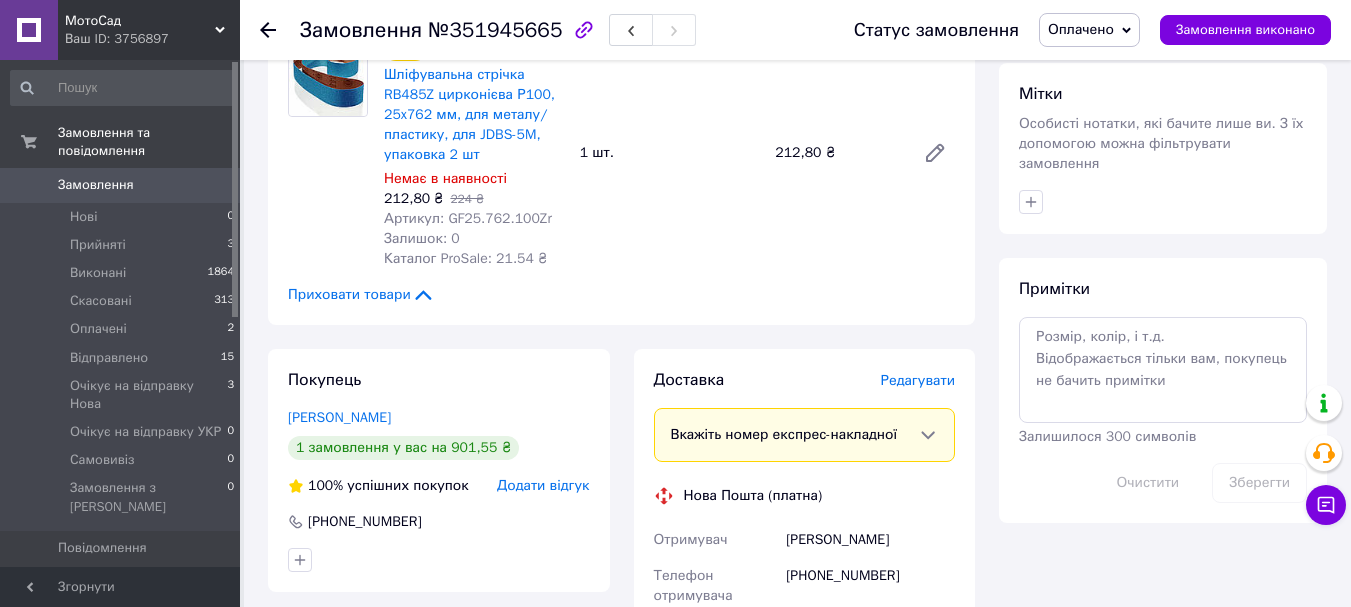 scroll, scrollTop: 800, scrollLeft: 0, axis: vertical 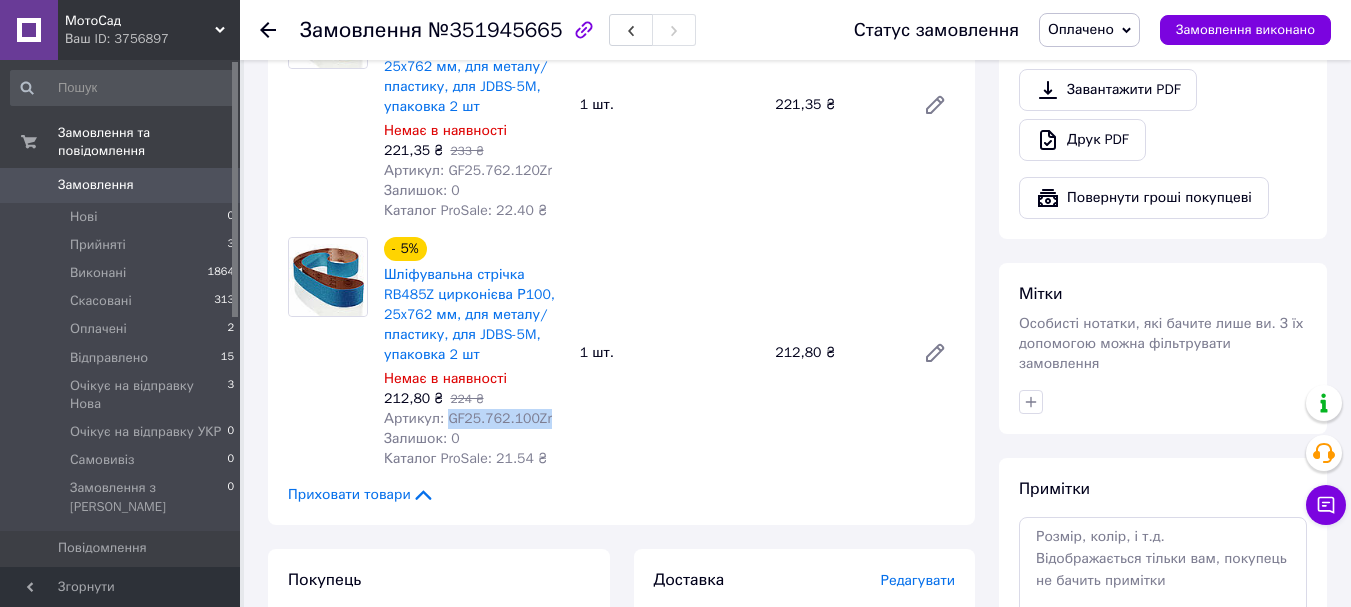 drag, startPoint x: 526, startPoint y: 420, endPoint x: 442, endPoint y: 418, distance: 84.0238 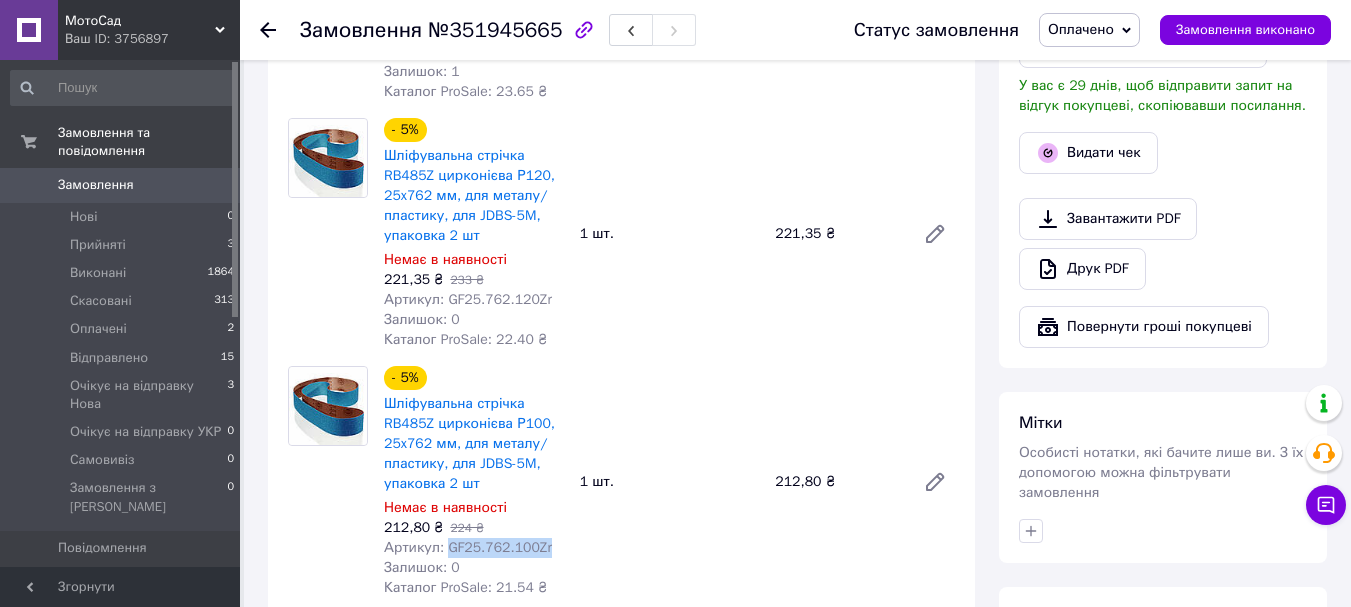 scroll, scrollTop: 600, scrollLeft: 0, axis: vertical 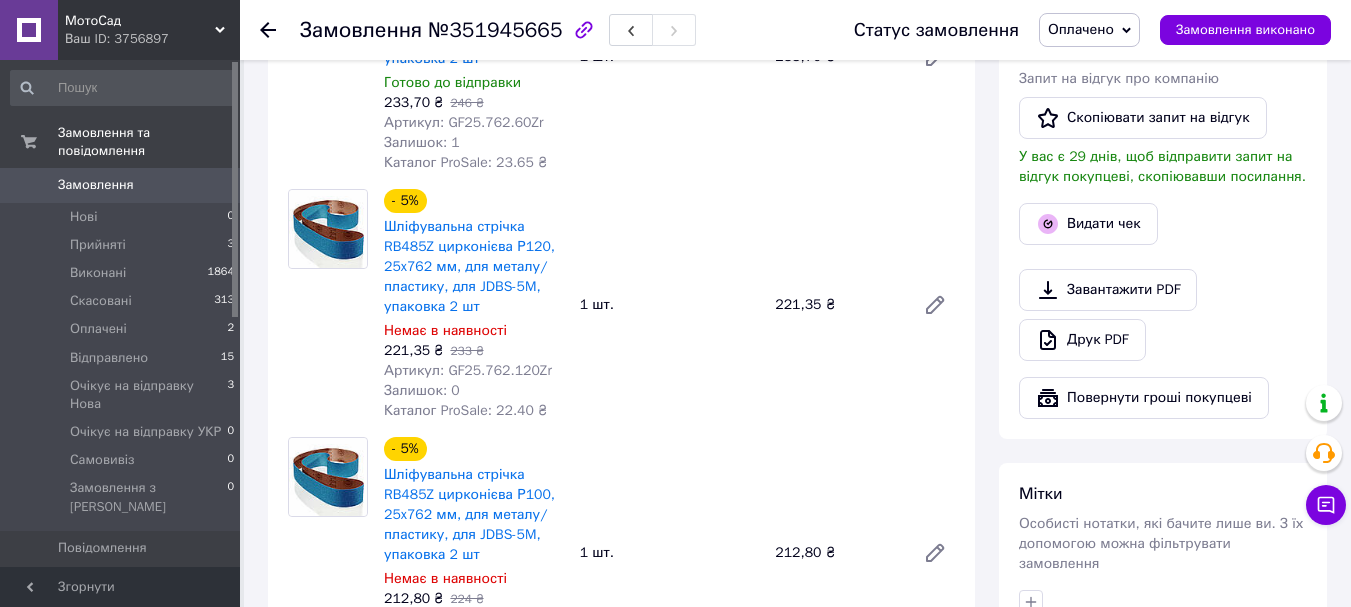 click 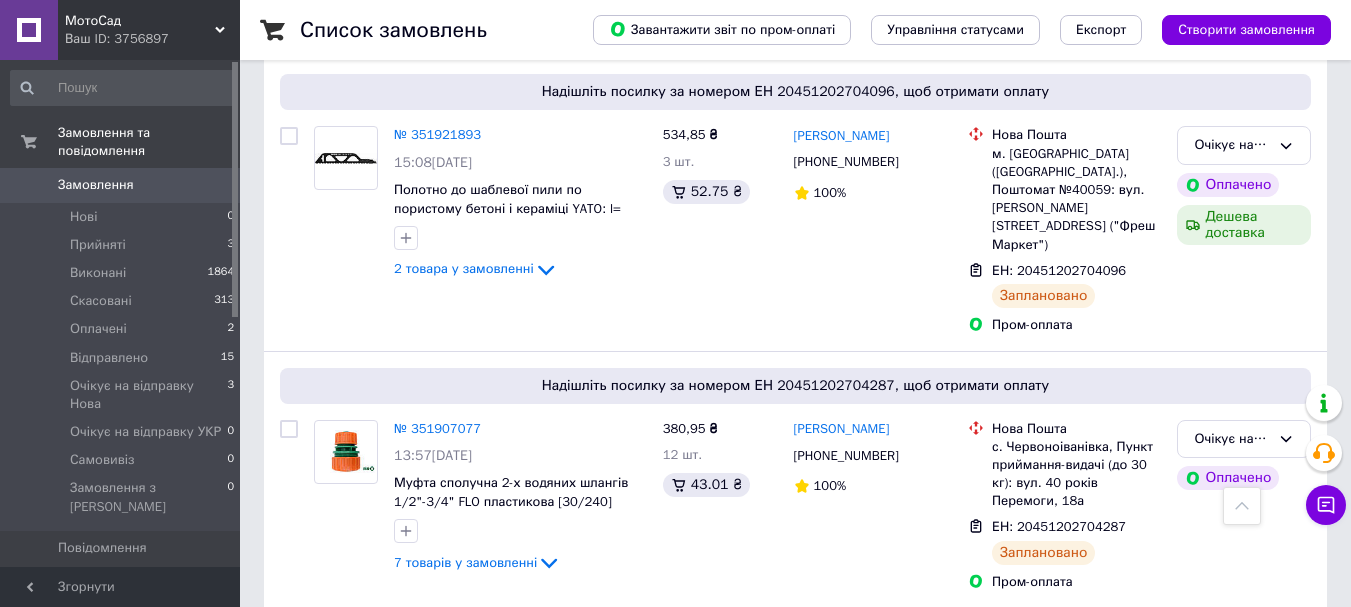 scroll, scrollTop: 200, scrollLeft: 0, axis: vertical 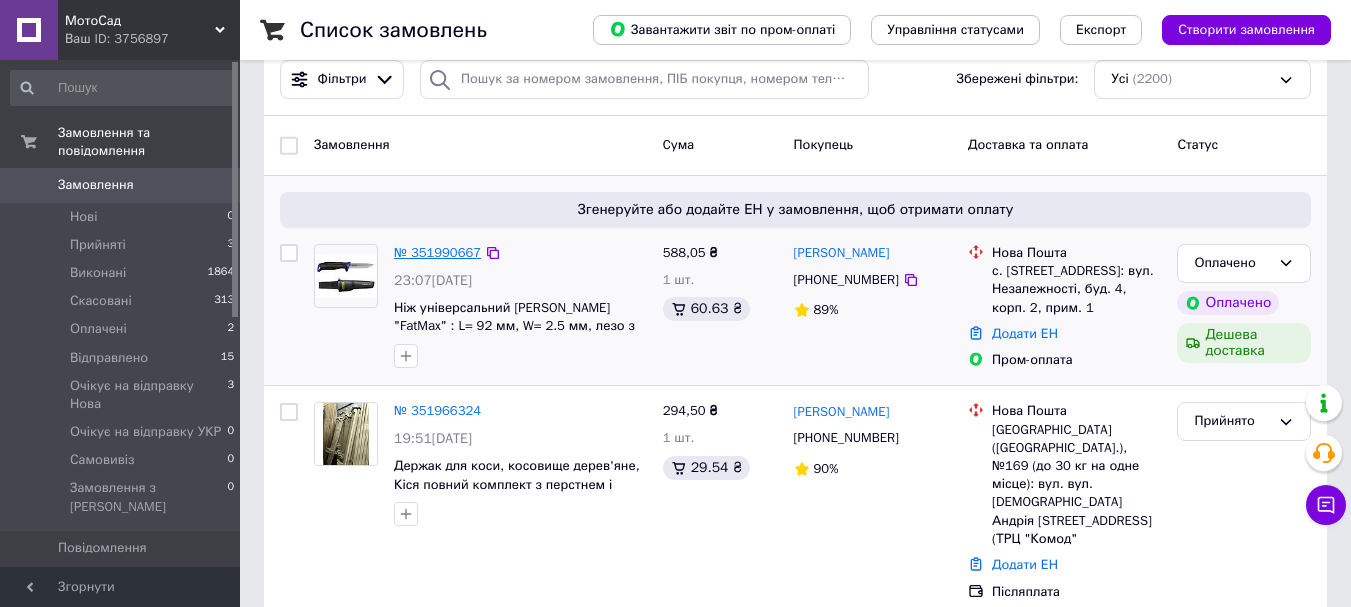 click on "№ 351990667" at bounding box center [437, 252] 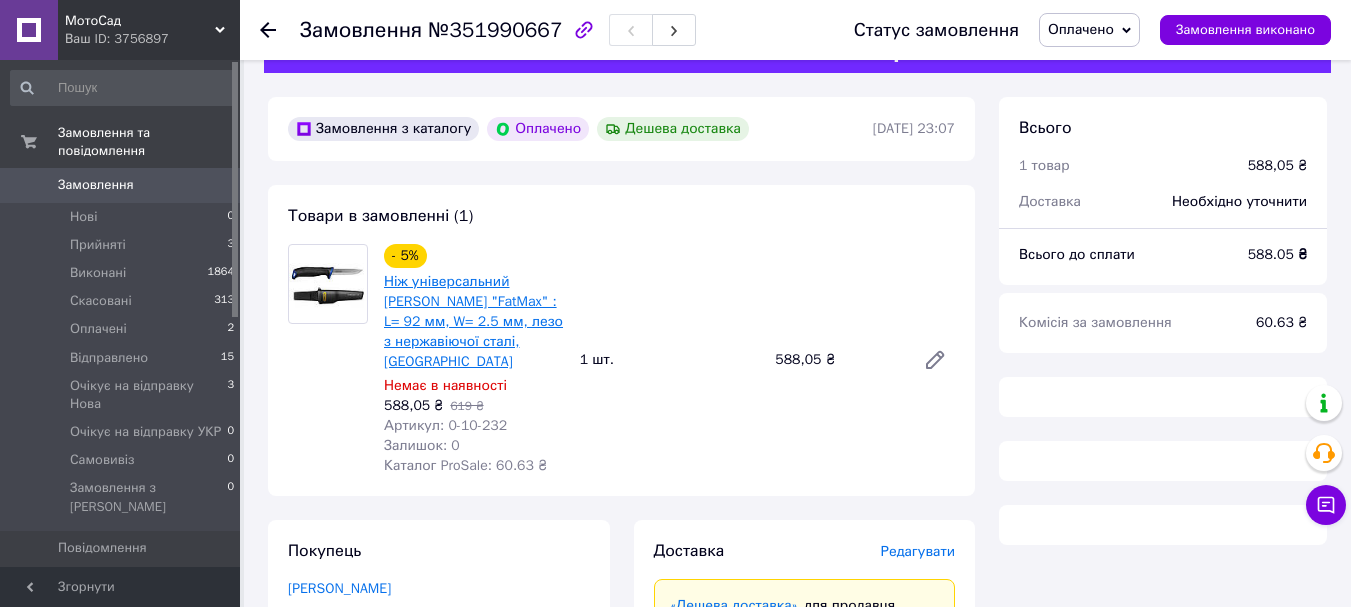 scroll, scrollTop: 0, scrollLeft: 0, axis: both 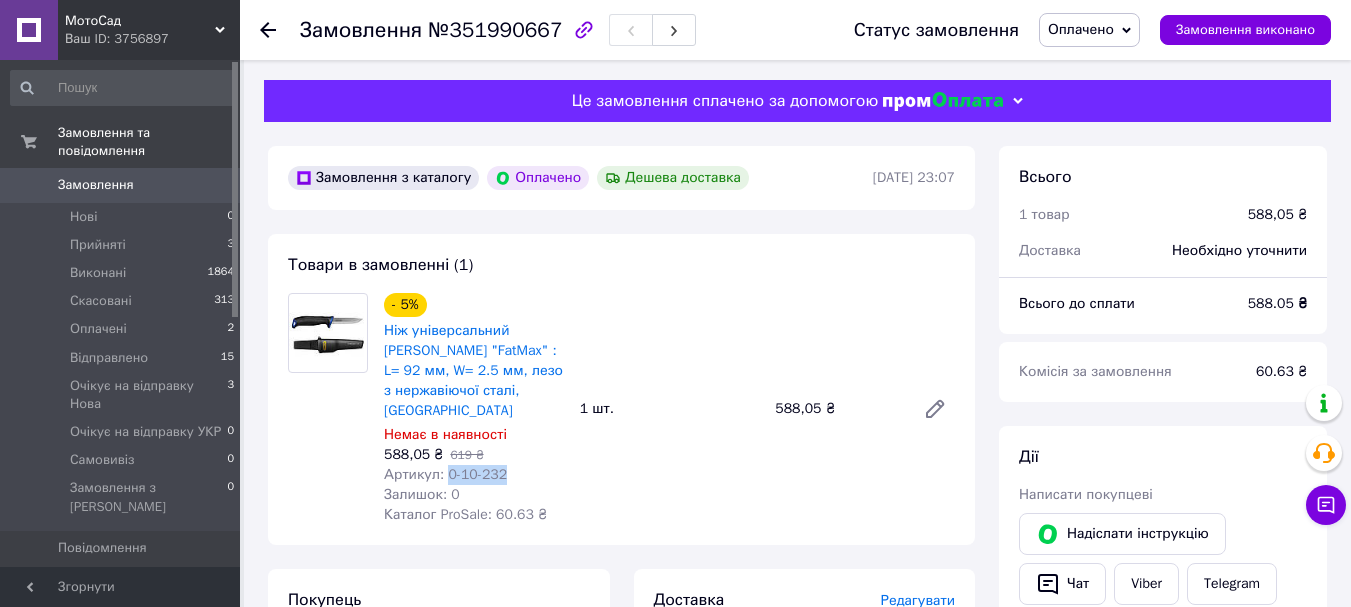 drag, startPoint x: 512, startPoint y: 457, endPoint x: 445, endPoint y: 461, distance: 67.11929 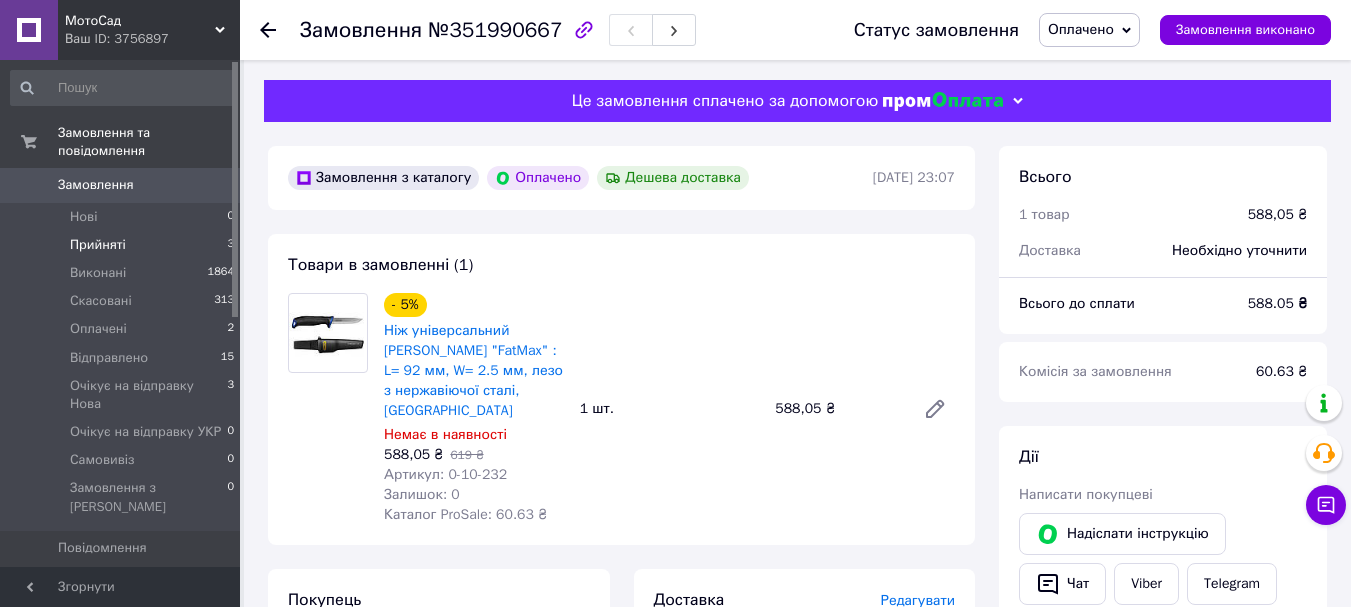 click on "Прийняті" at bounding box center (98, 245) 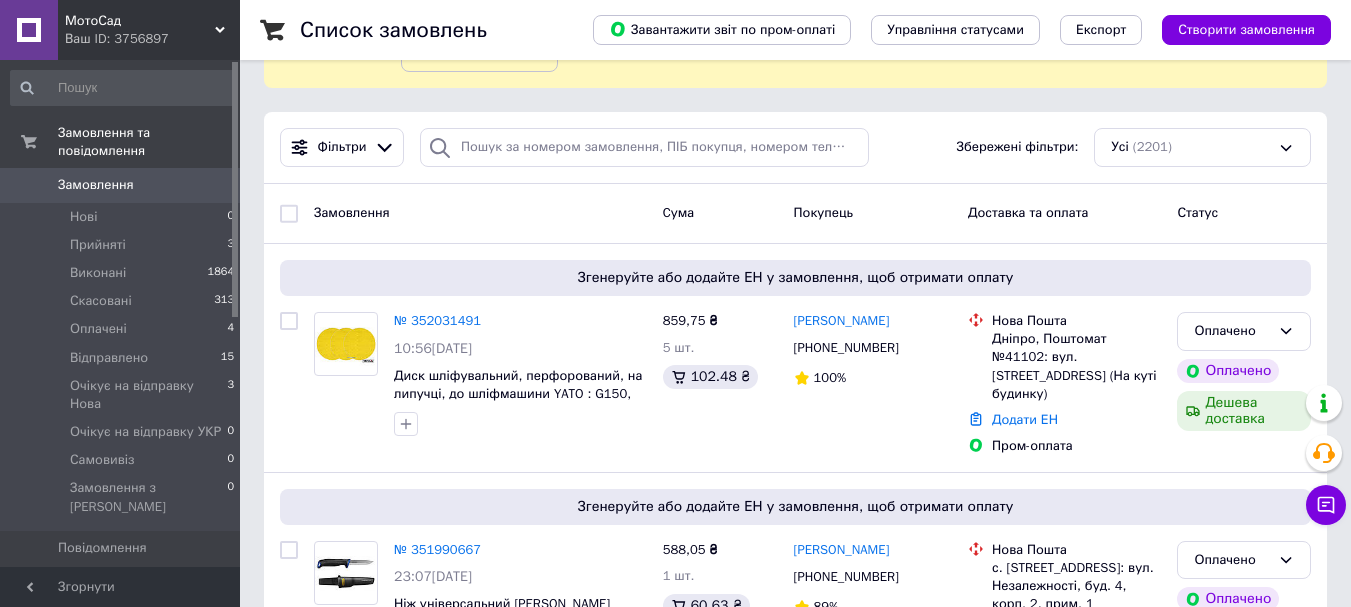 scroll, scrollTop: 200, scrollLeft: 0, axis: vertical 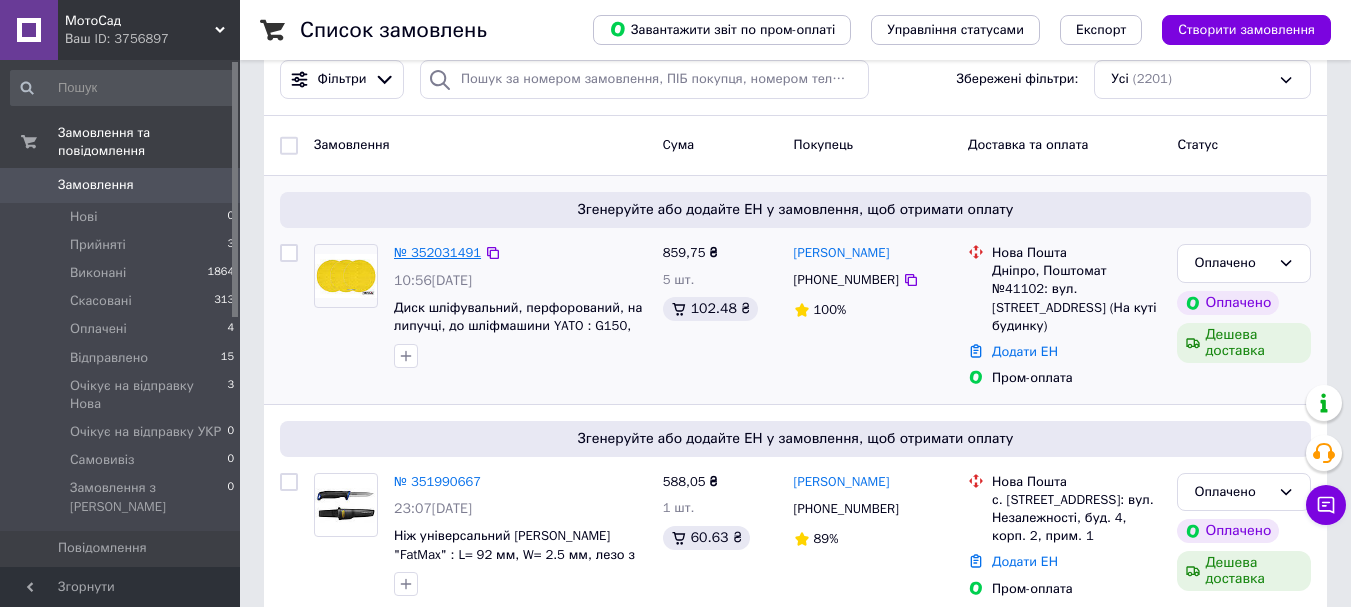 click on "№ 352031491" at bounding box center [437, 252] 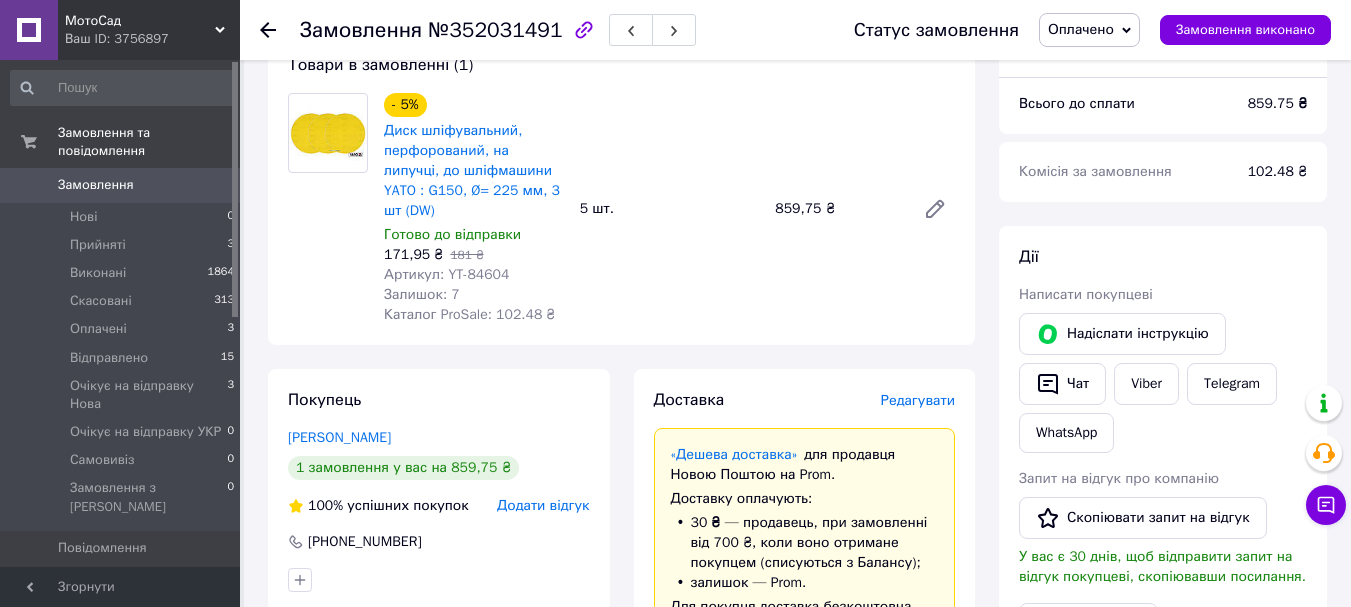 click on "Артикул: YT-84604" at bounding box center (446, 274) 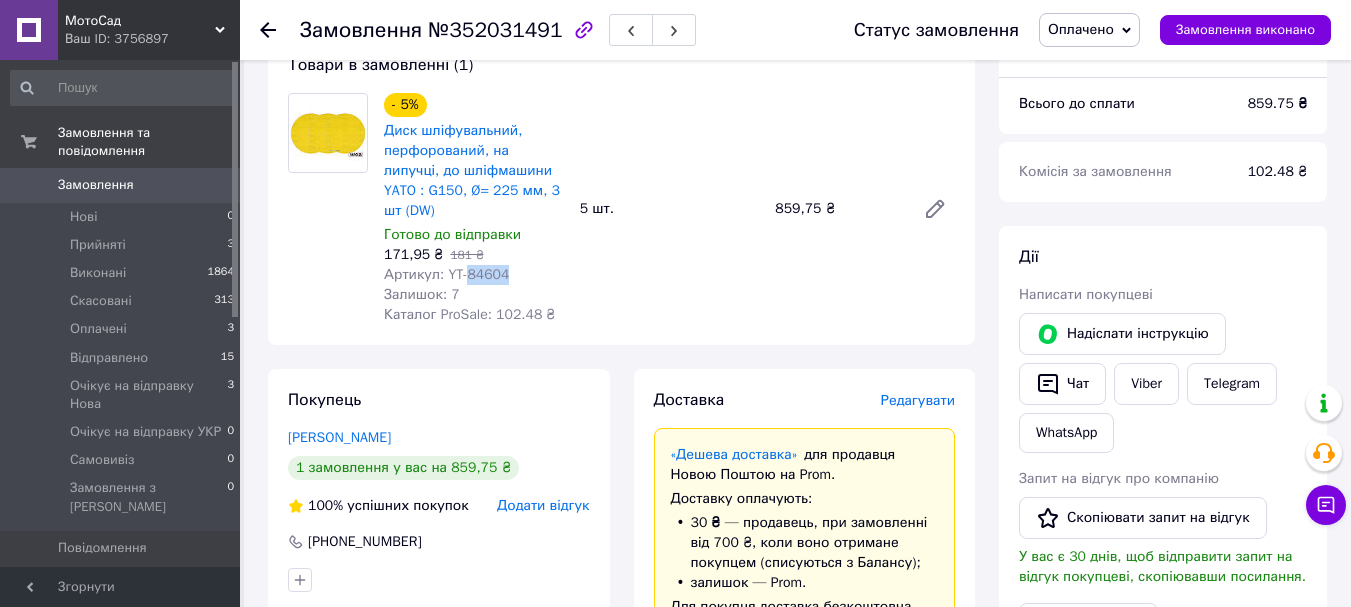 click on "Артикул: YT-84604" at bounding box center [446, 274] 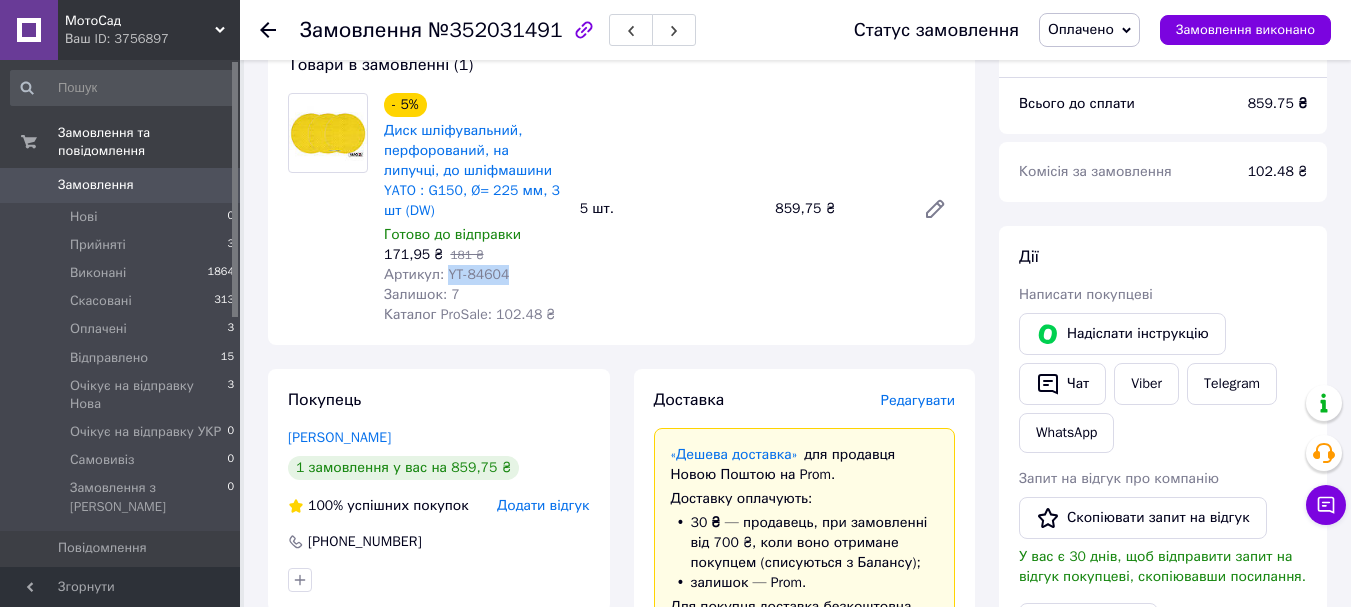 drag, startPoint x: 522, startPoint y: 260, endPoint x: 446, endPoint y: 259, distance: 76.00658 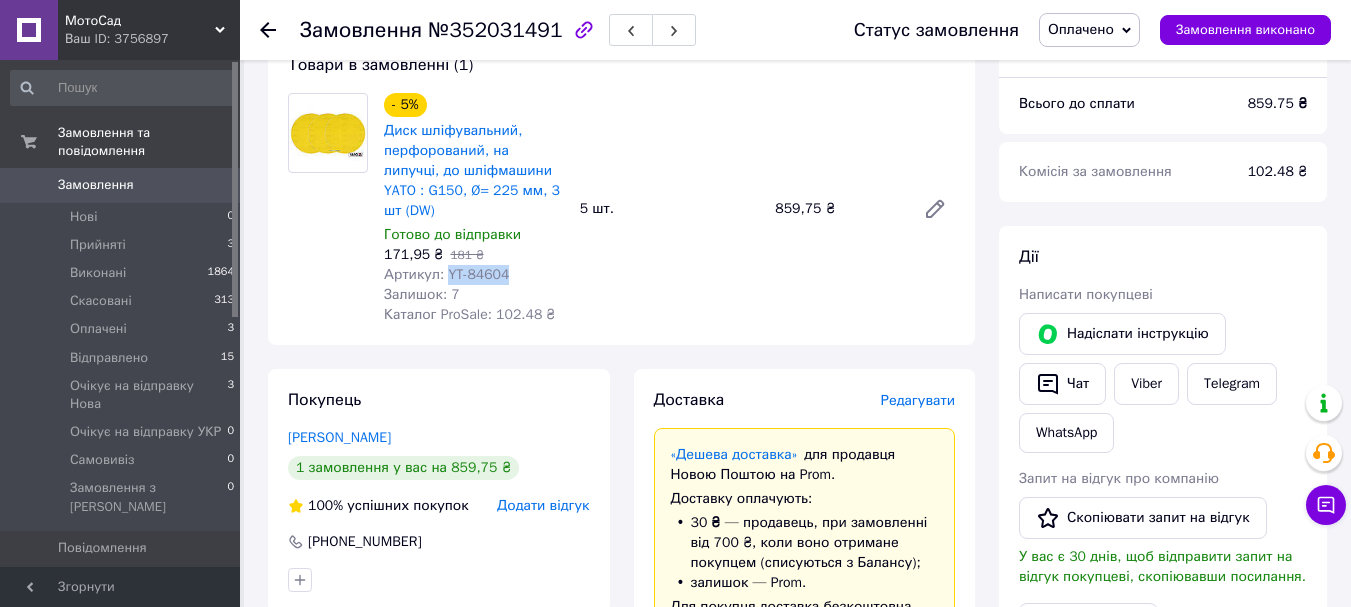 copy on "YT-84604" 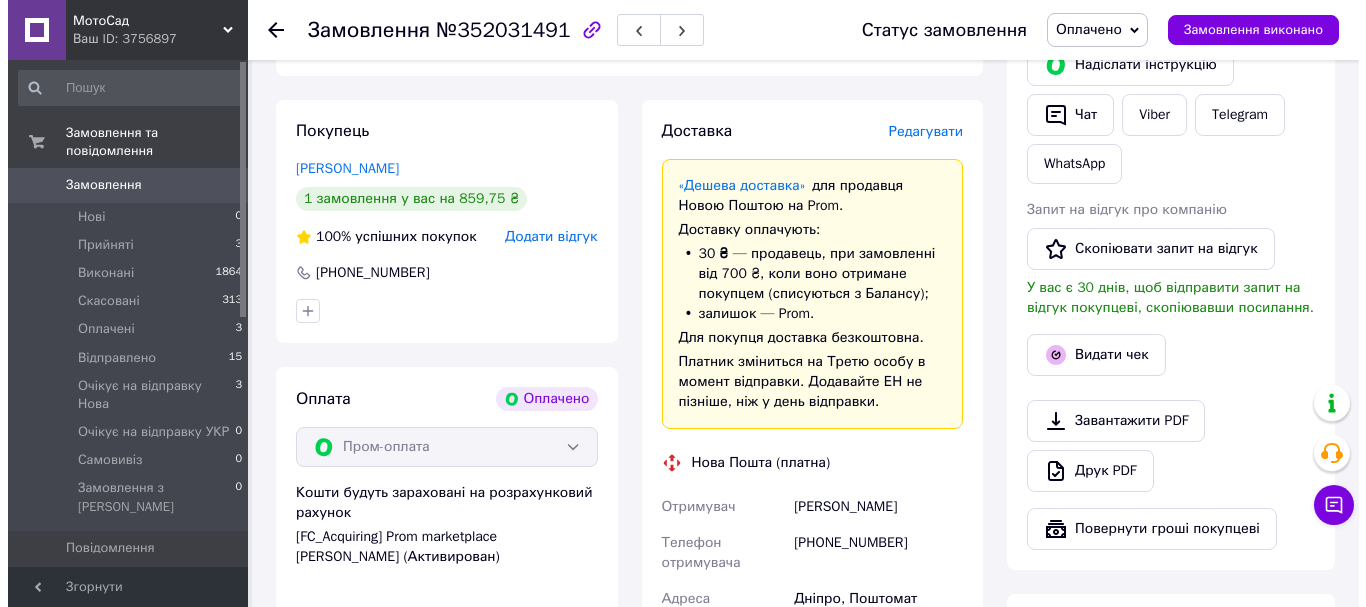 scroll, scrollTop: 400, scrollLeft: 0, axis: vertical 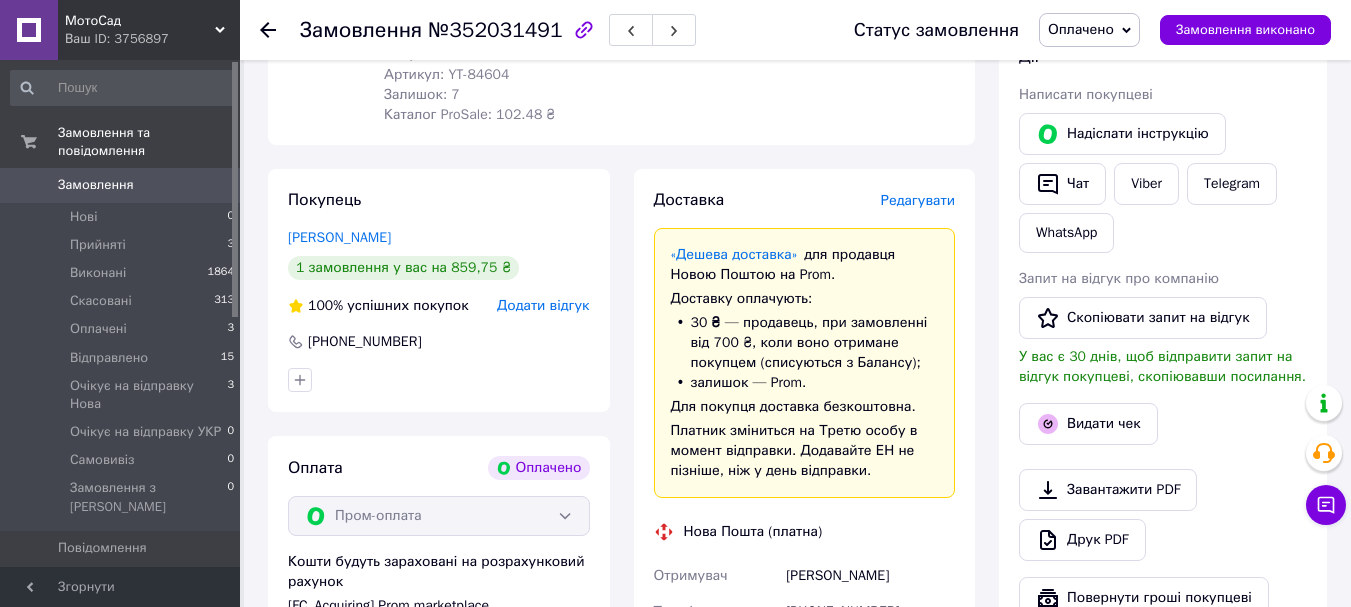 click on "Редагувати" at bounding box center (918, 200) 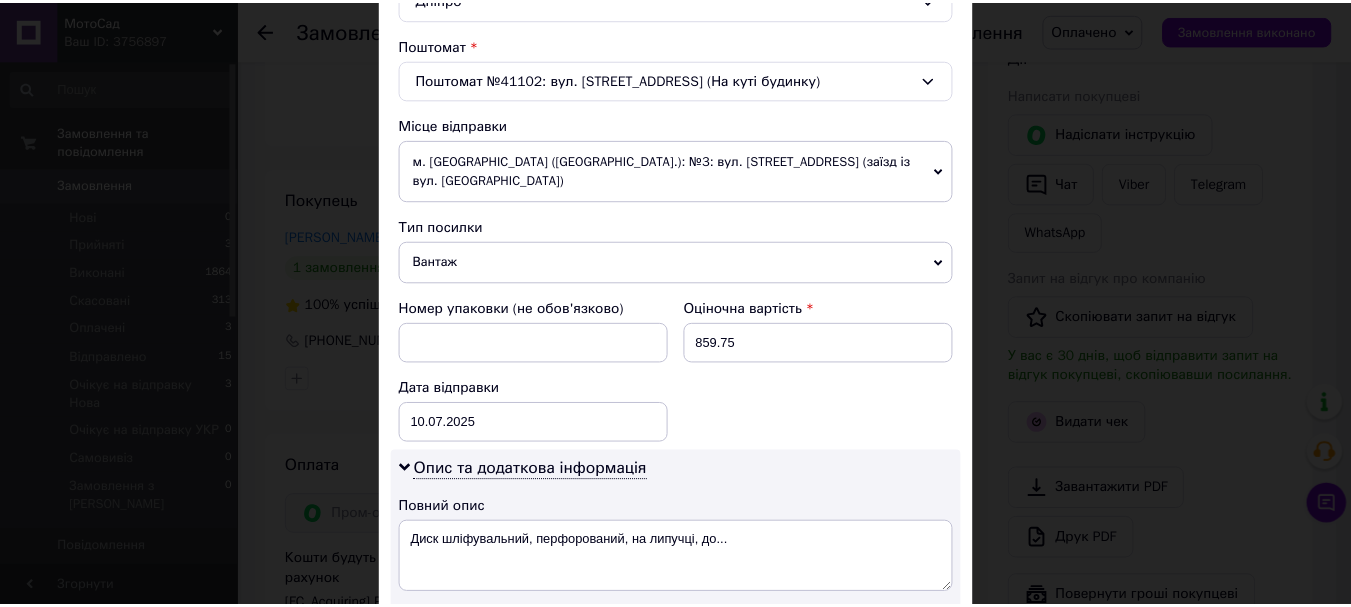 scroll, scrollTop: 945, scrollLeft: 0, axis: vertical 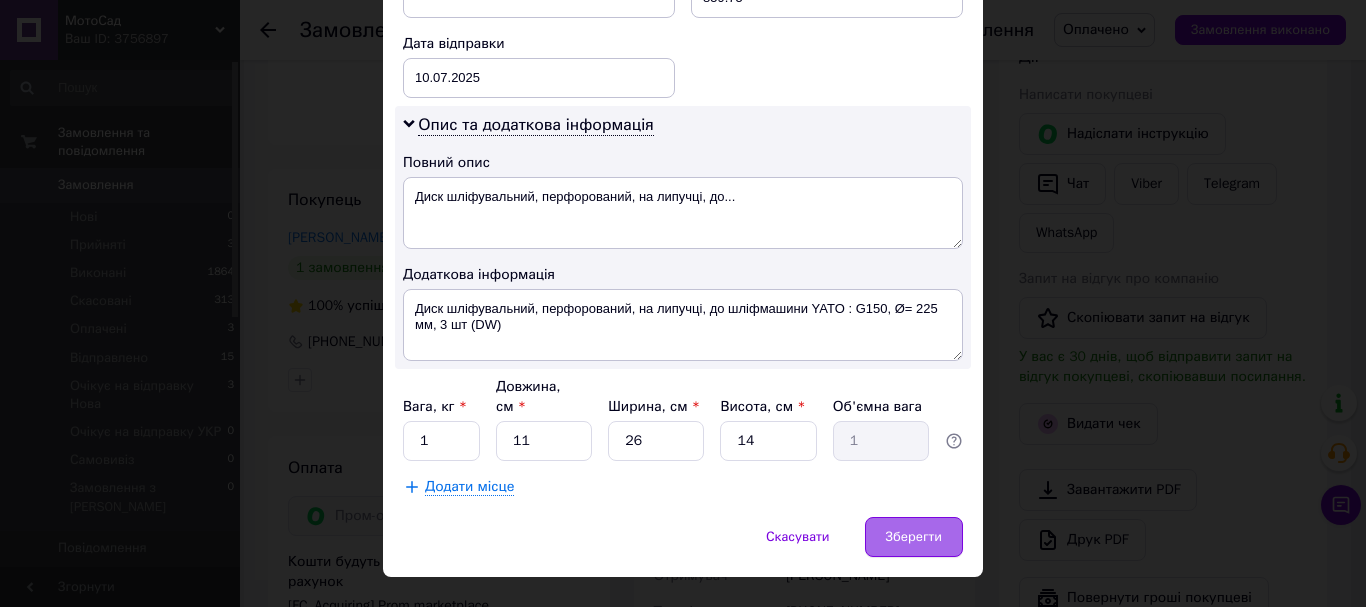 click on "Зберегти" at bounding box center (914, 537) 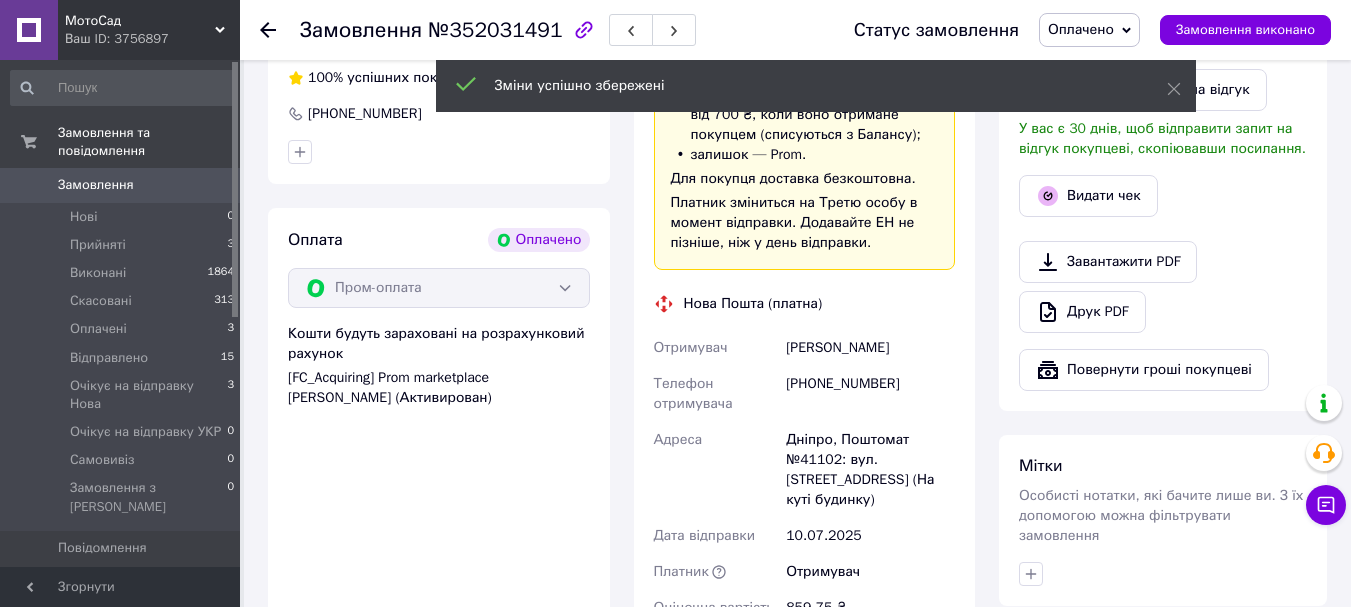 scroll, scrollTop: 800, scrollLeft: 0, axis: vertical 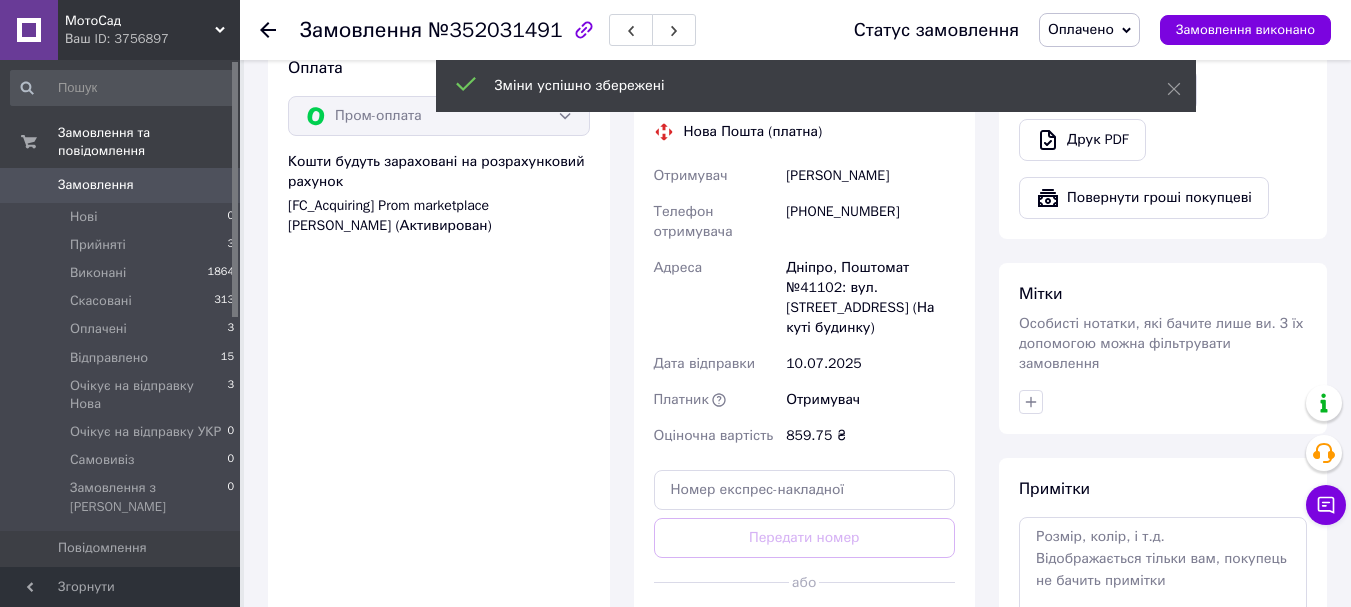 click on "Оплачено" at bounding box center (1081, 29) 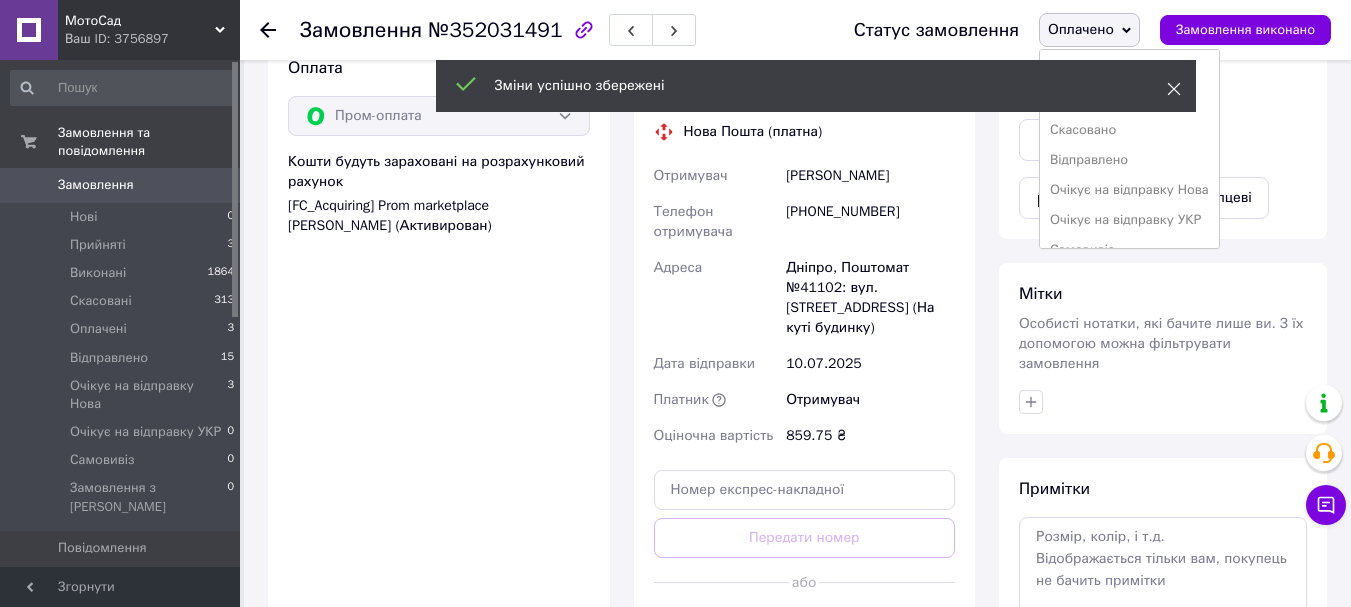click 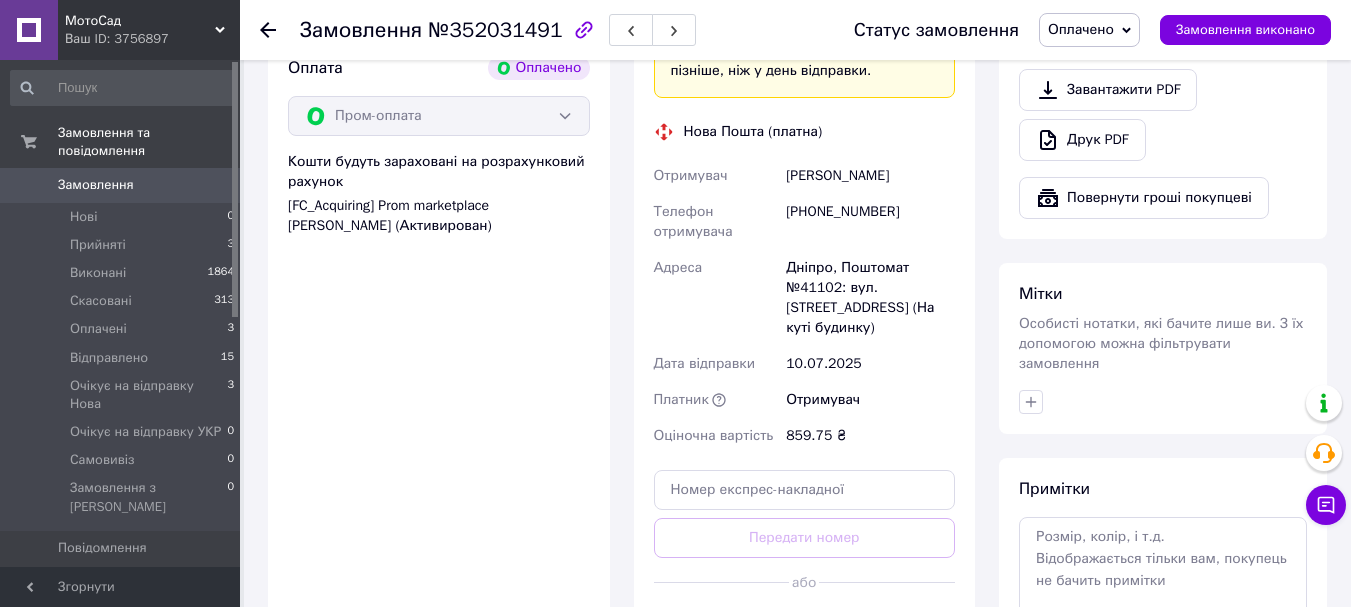 click on "Оплачено" at bounding box center [1081, 29] 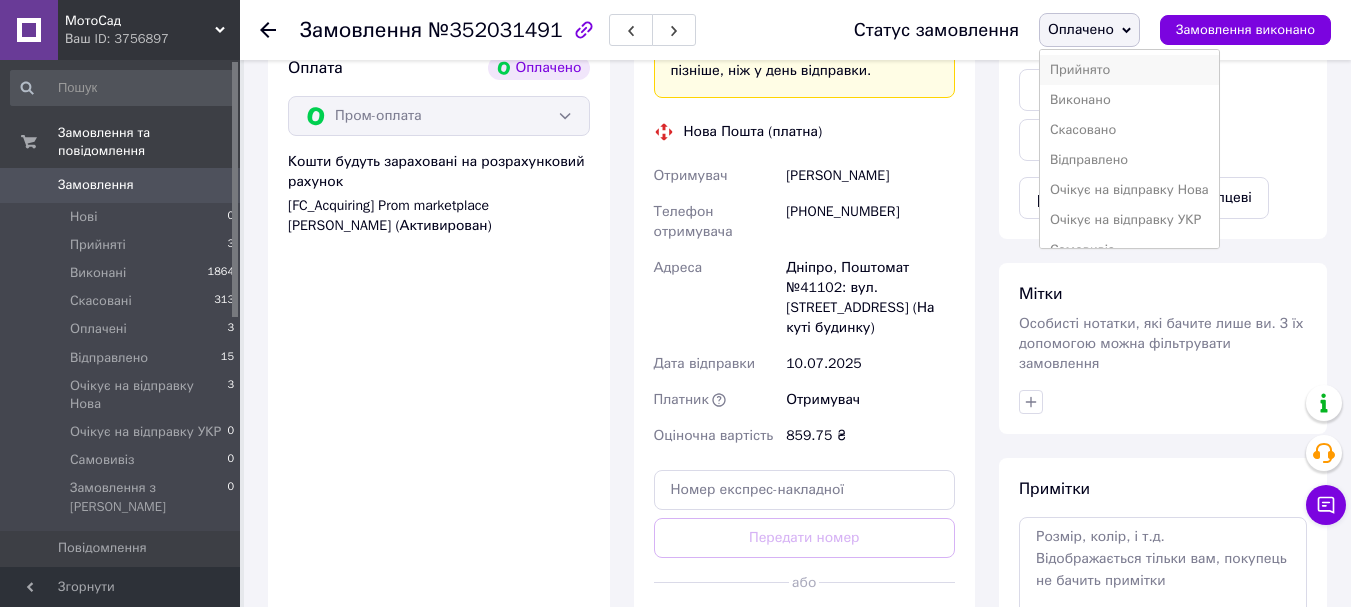 click on "Прийнято" at bounding box center (1129, 70) 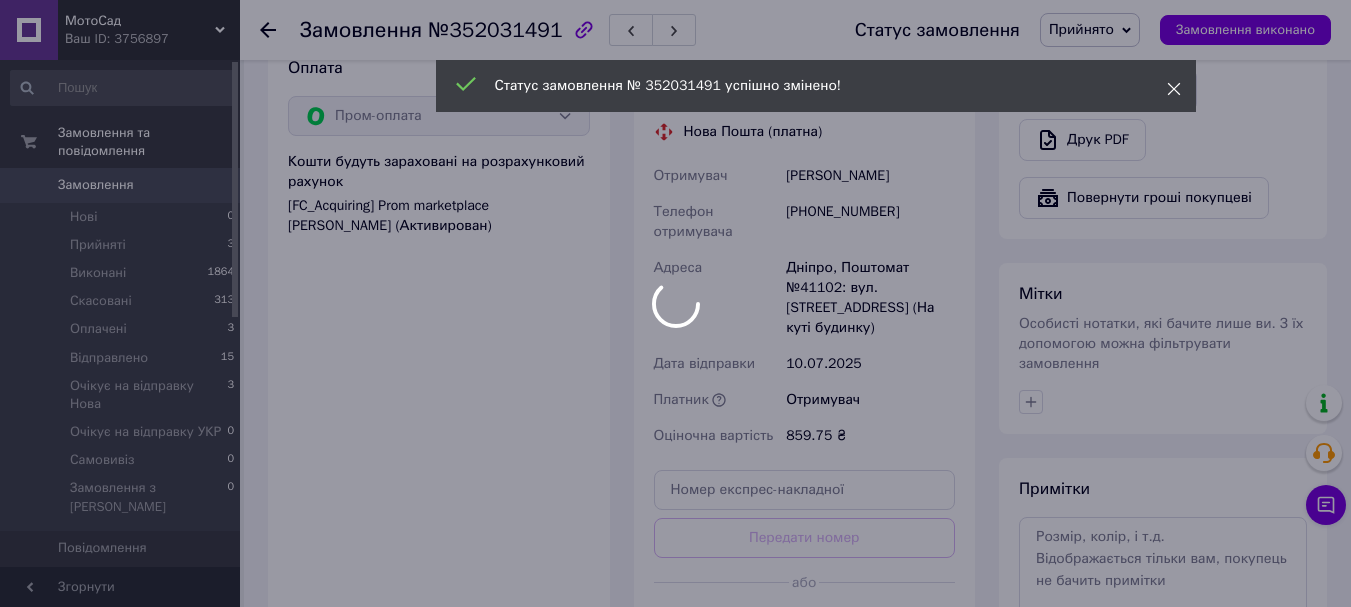 click 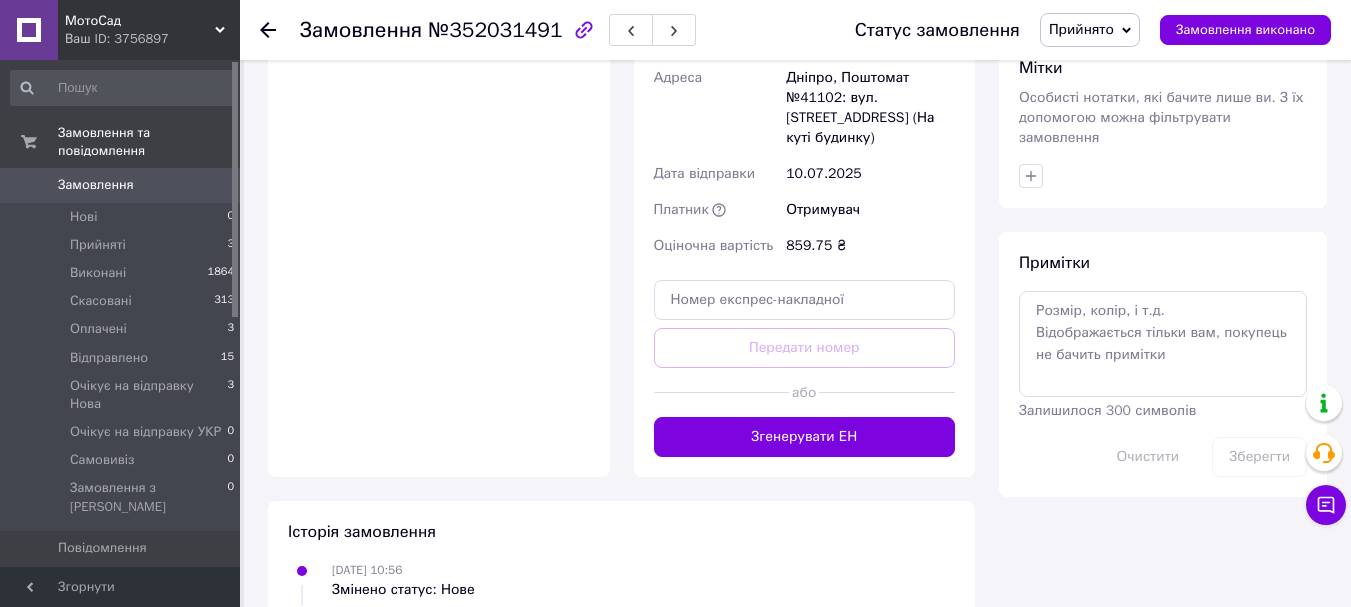 scroll, scrollTop: 1000, scrollLeft: 0, axis: vertical 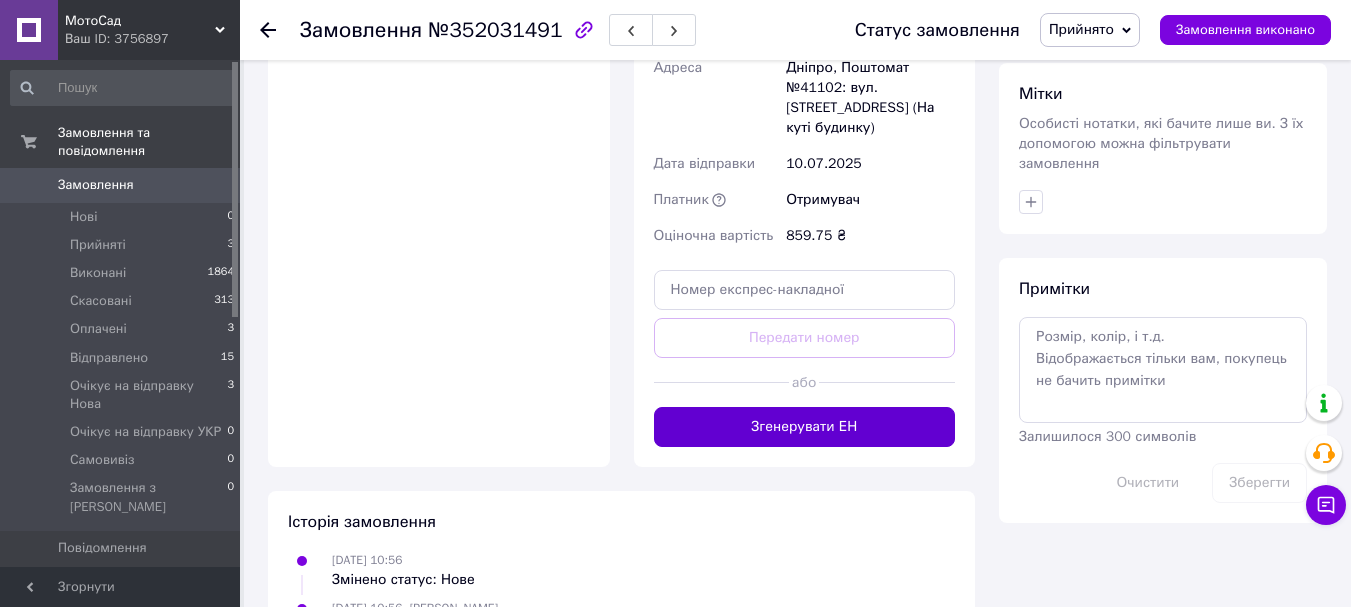 click on "Згенерувати ЕН" at bounding box center [805, 427] 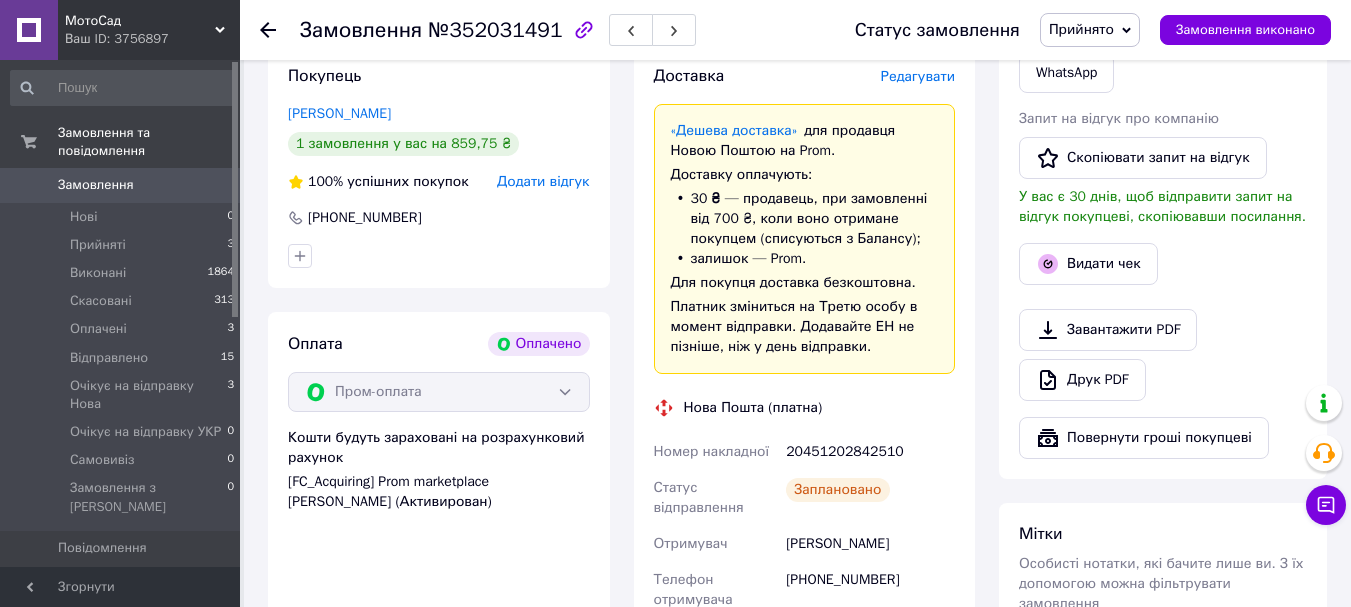 scroll, scrollTop: 600, scrollLeft: 0, axis: vertical 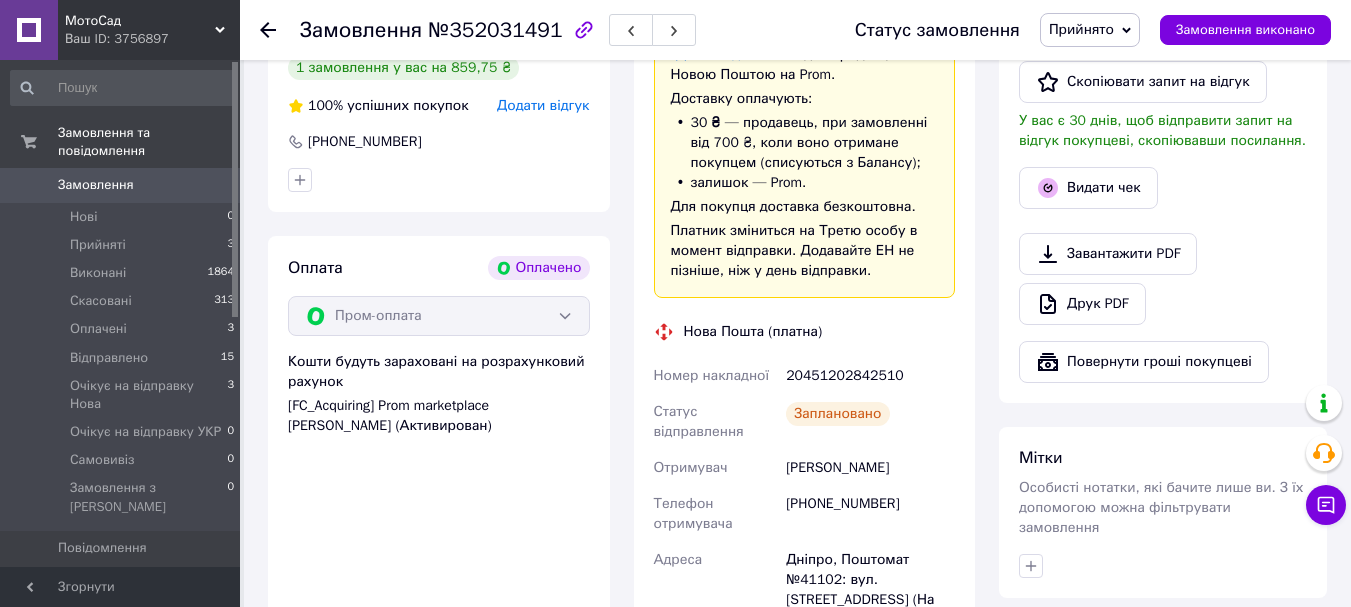 click on "20451202842510" at bounding box center [870, 376] 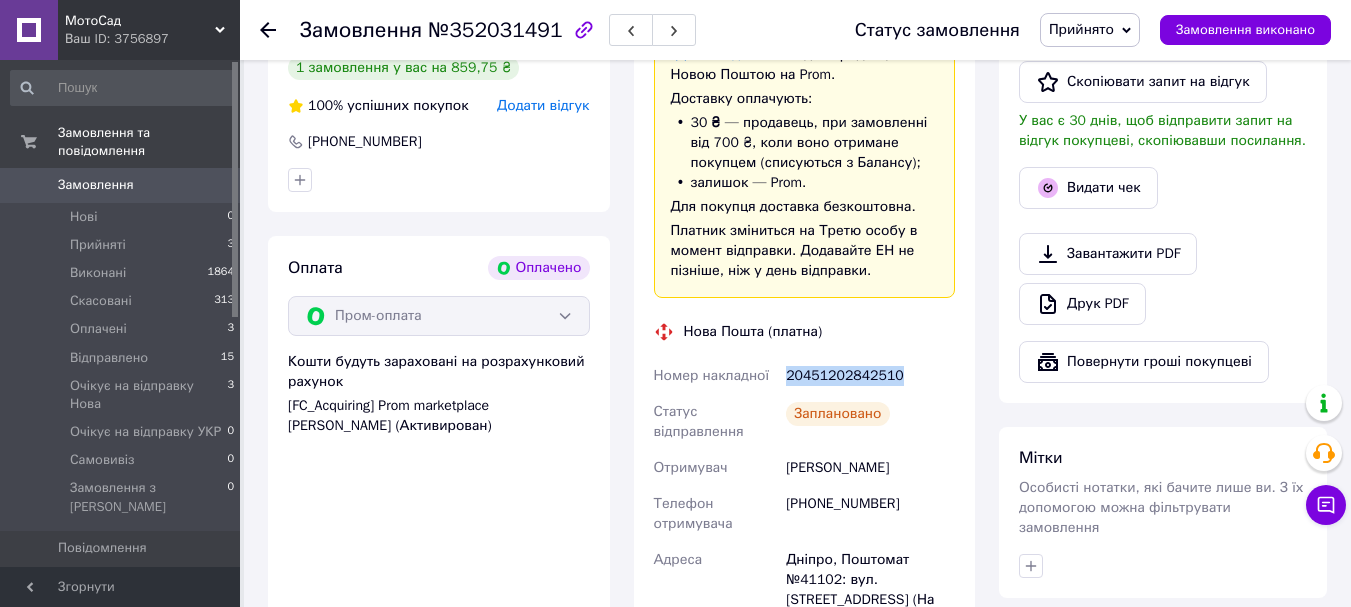 click on "20451202842510" at bounding box center (870, 376) 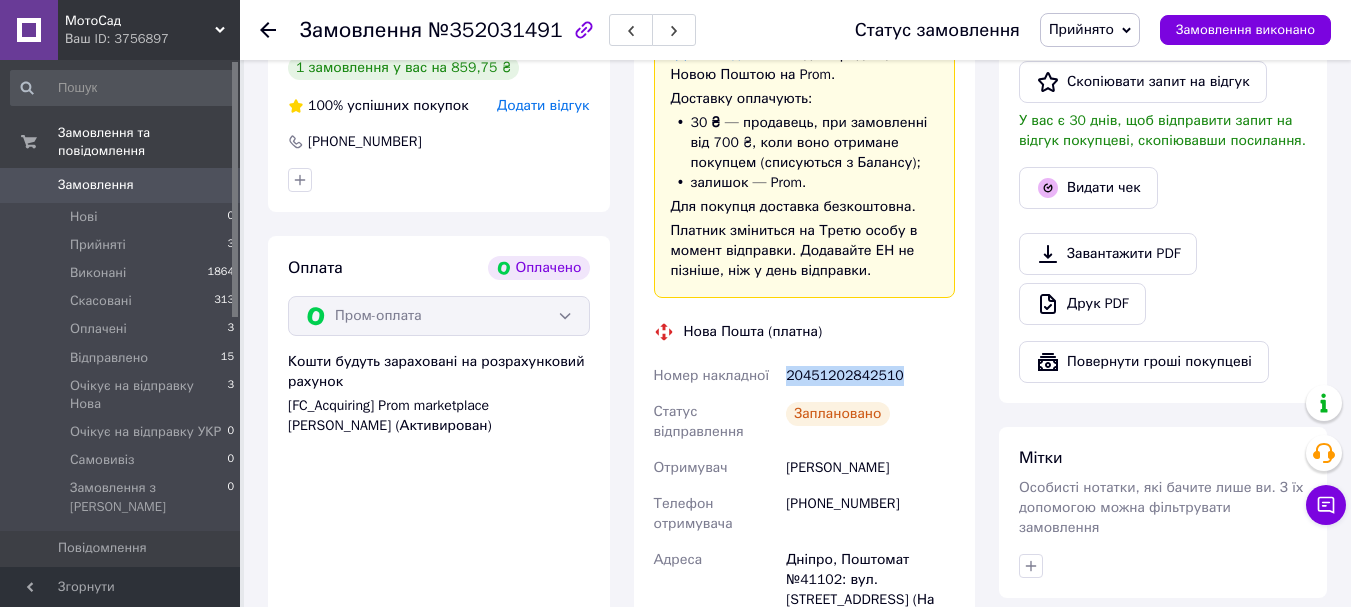 copy on "20451202842510" 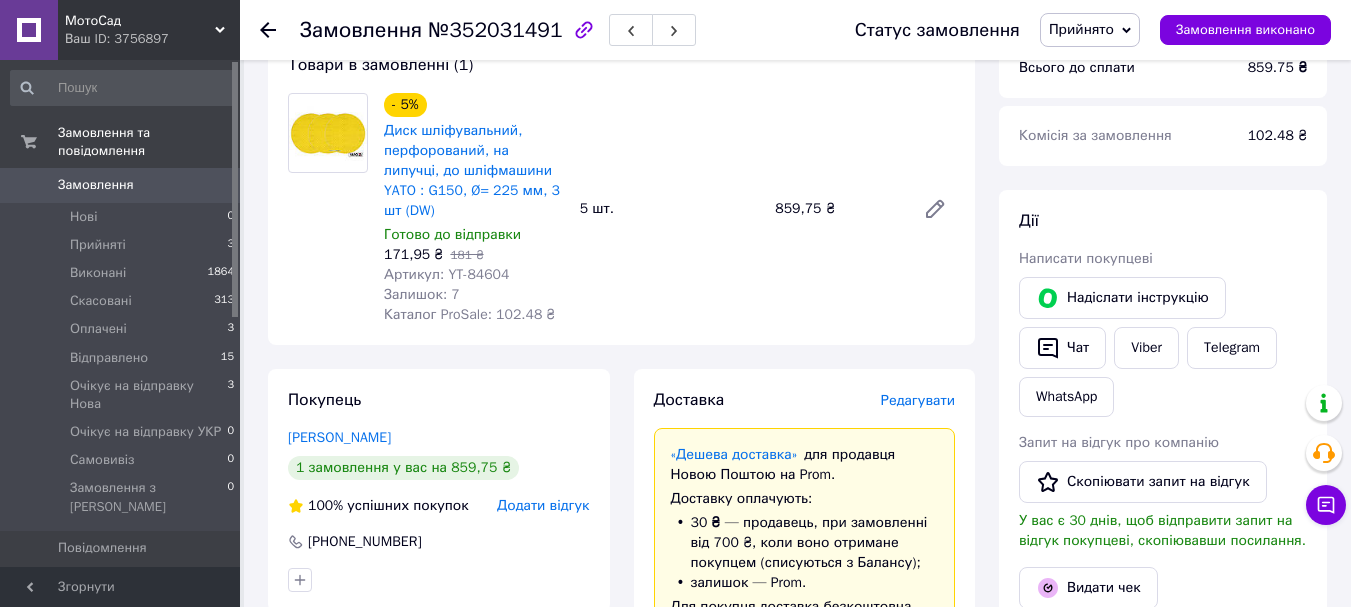 scroll, scrollTop: 0, scrollLeft: 0, axis: both 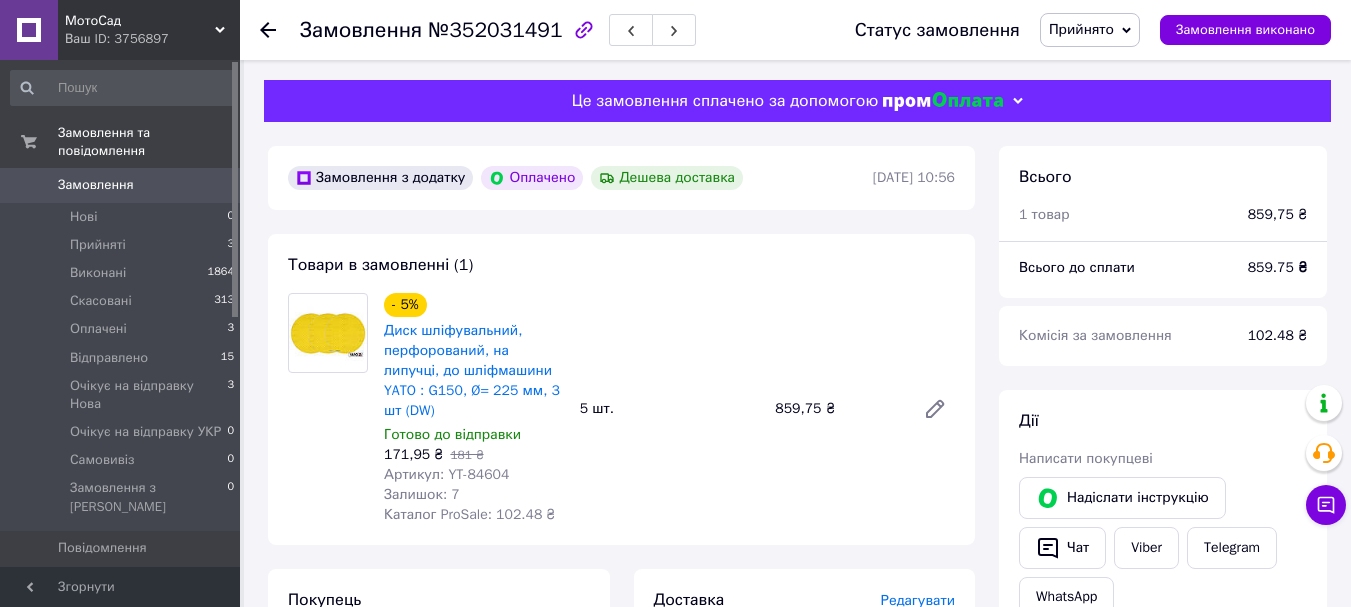 drag, startPoint x: 1091, startPoint y: 51, endPoint x: 1102, endPoint y: 36, distance: 18.601076 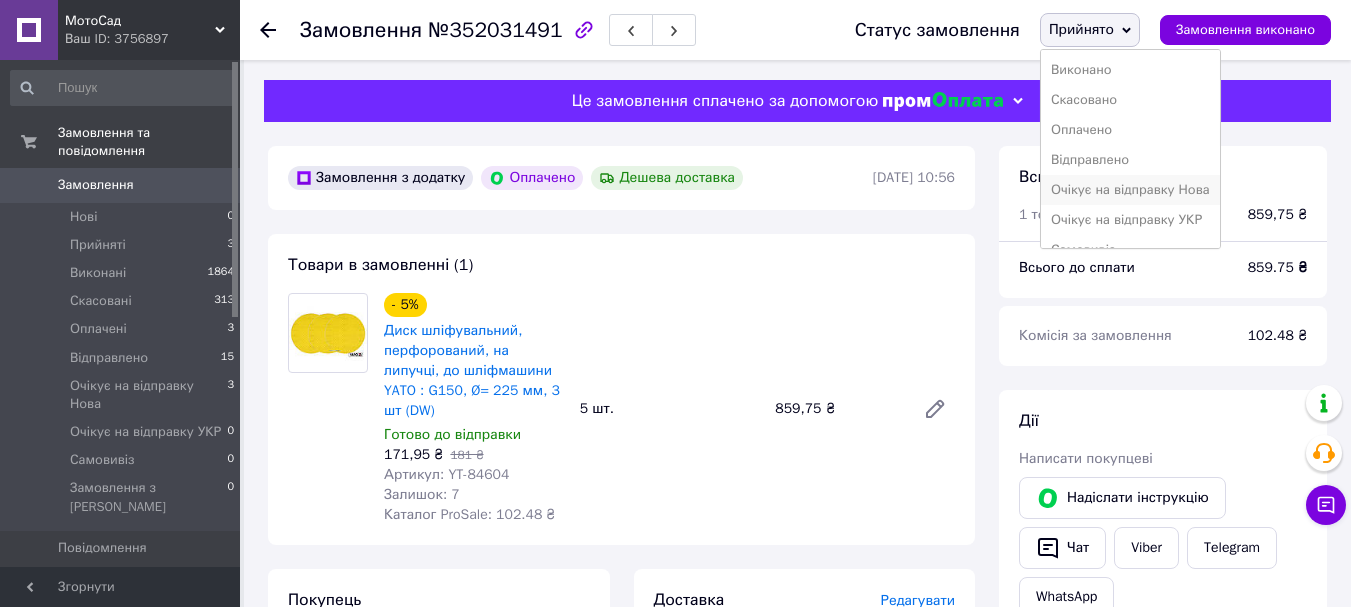 click on "Очікує на відправку Нова" at bounding box center [1130, 190] 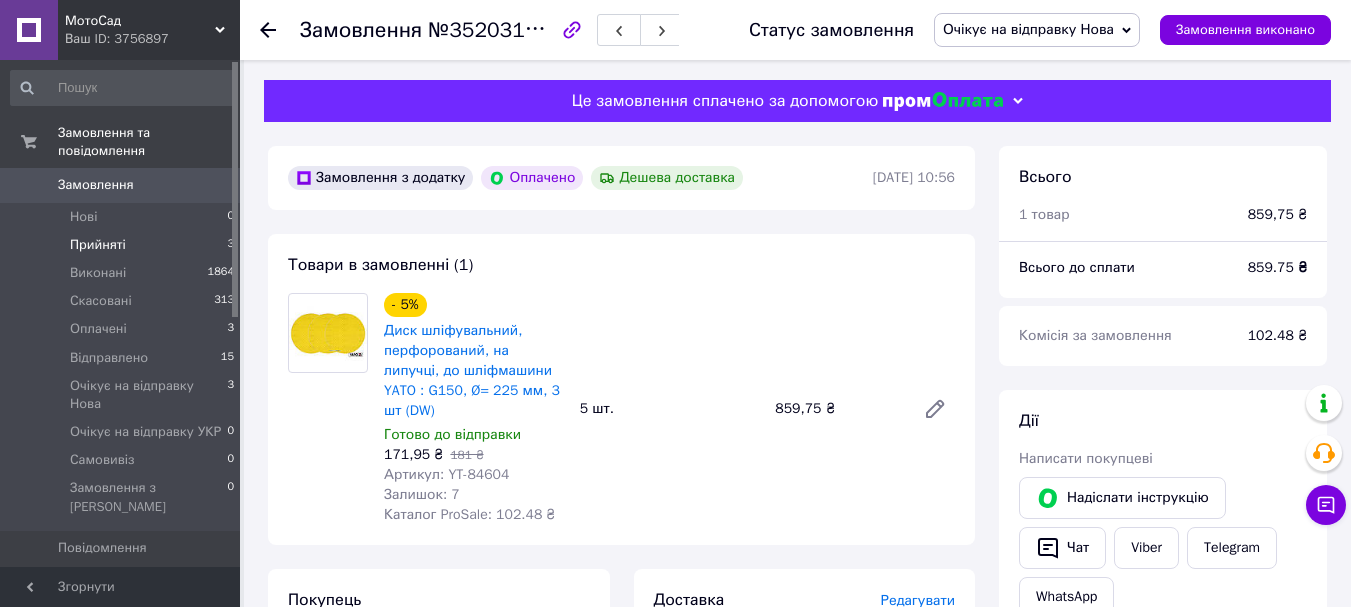 click on "Прийняті" at bounding box center [98, 245] 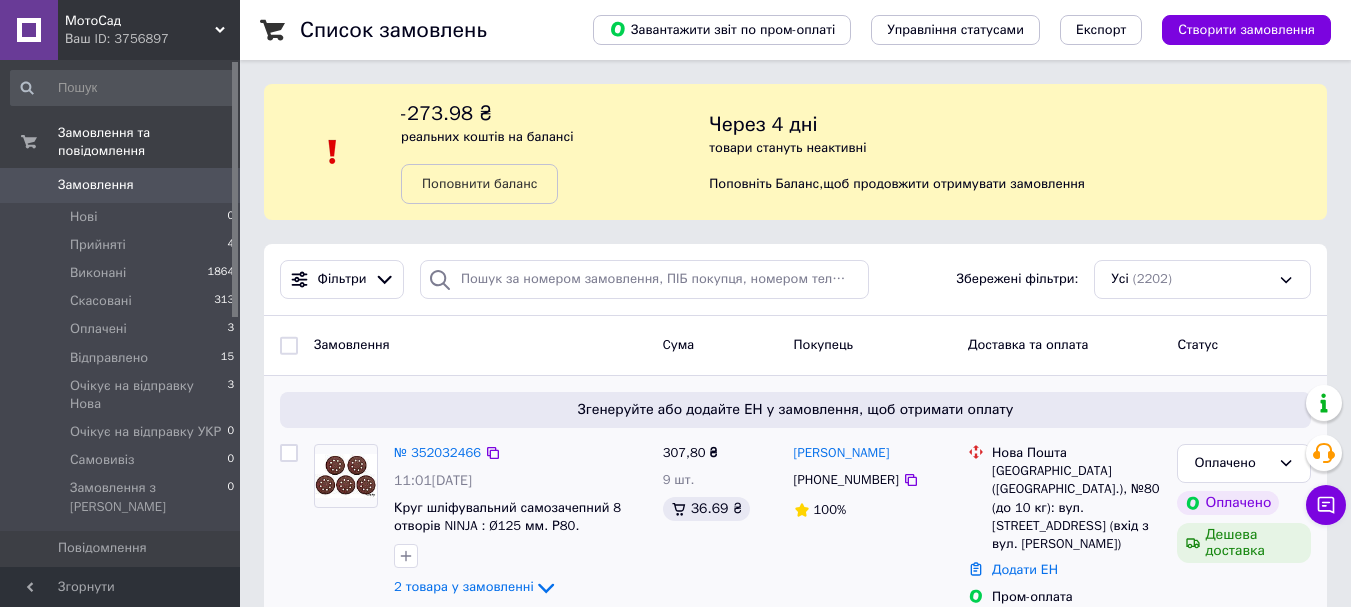 scroll, scrollTop: 200, scrollLeft: 0, axis: vertical 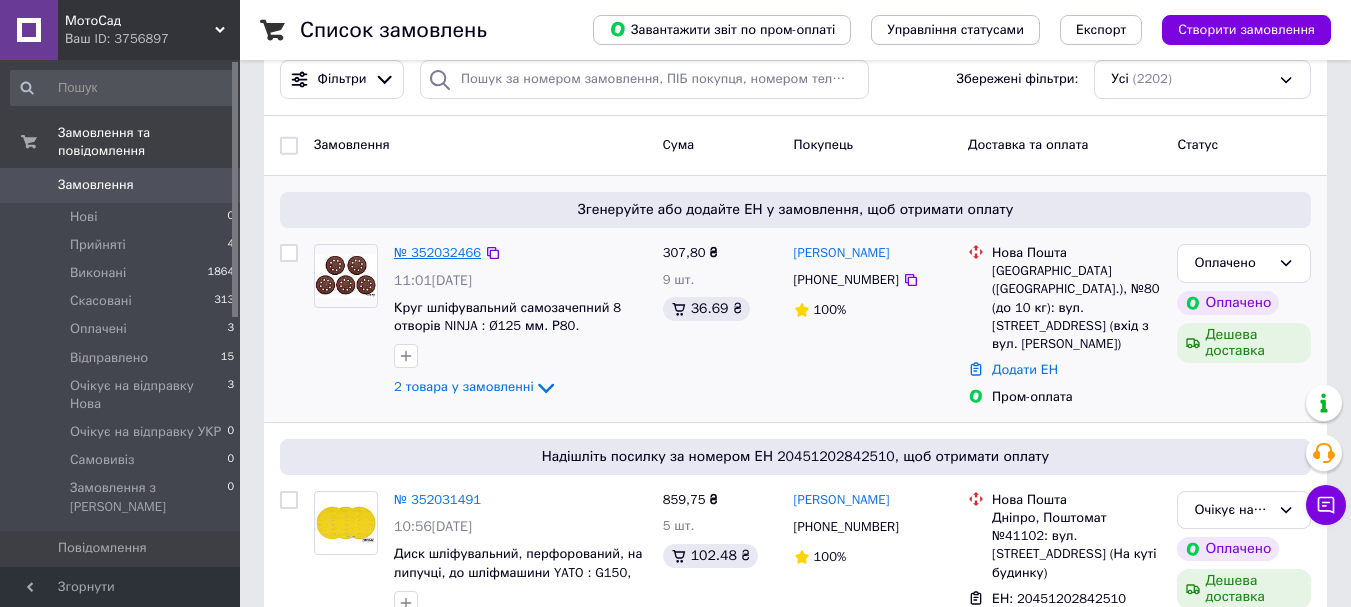 click on "№ 352032466" at bounding box center (437, 252) 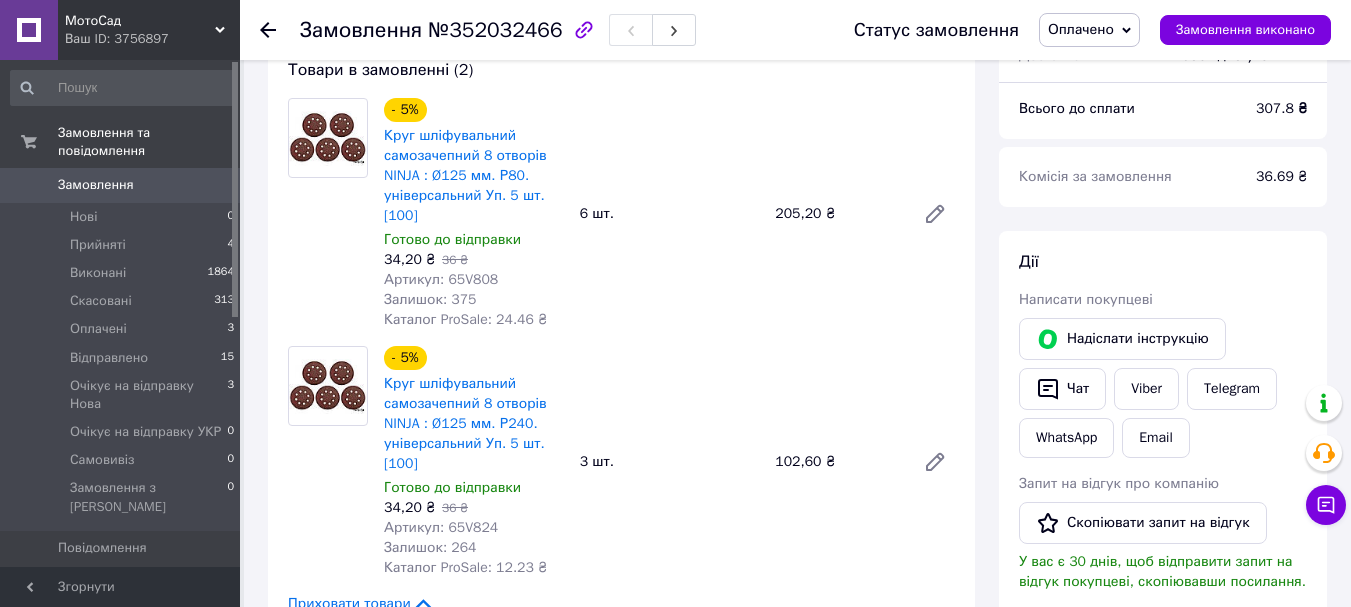 scroll, scrollTop: 200, scrollLeft: 0, axis: vertical 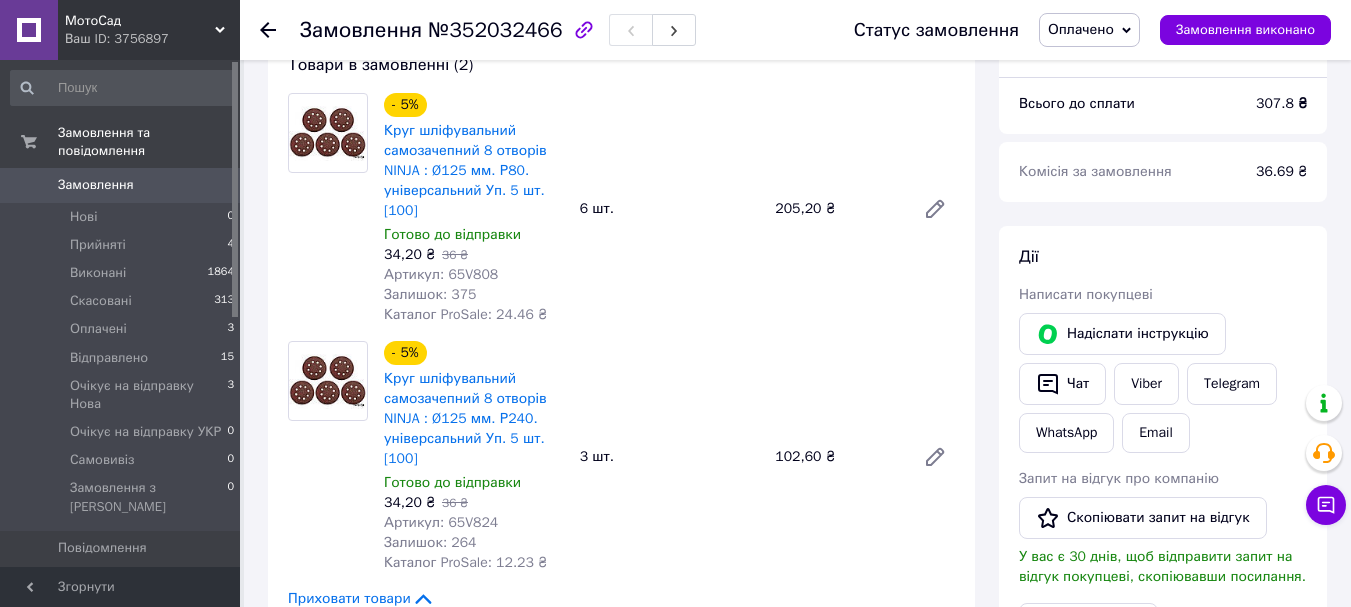 click on "Артикул: 65V808" at bounding box center (441, 274) 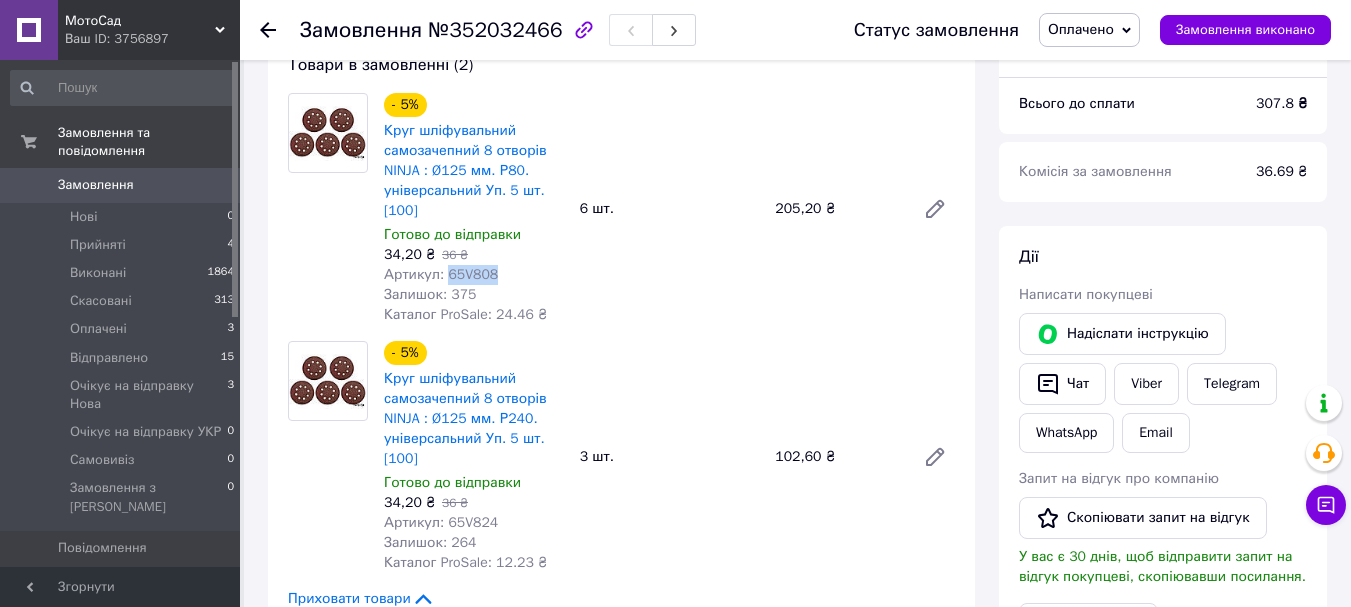 click on "Артикул: 65V808" at bounding box center [441, 274] 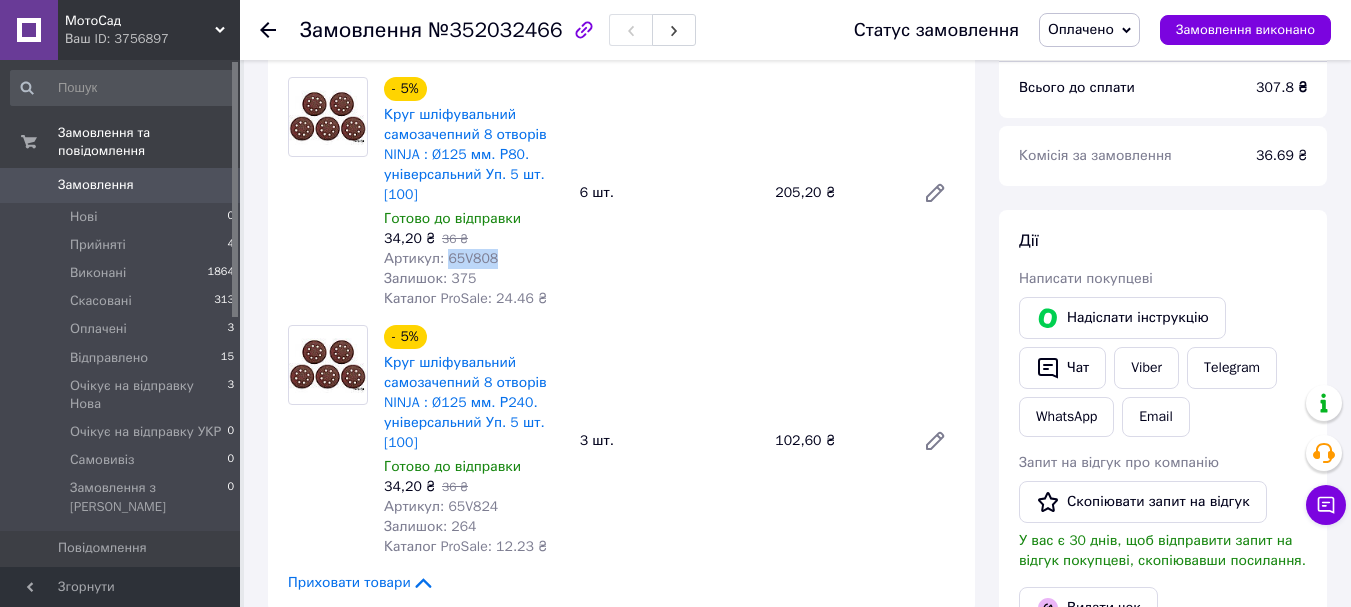 scroll, scrollTop: 400, scrollLeft: 0, axis: vertical 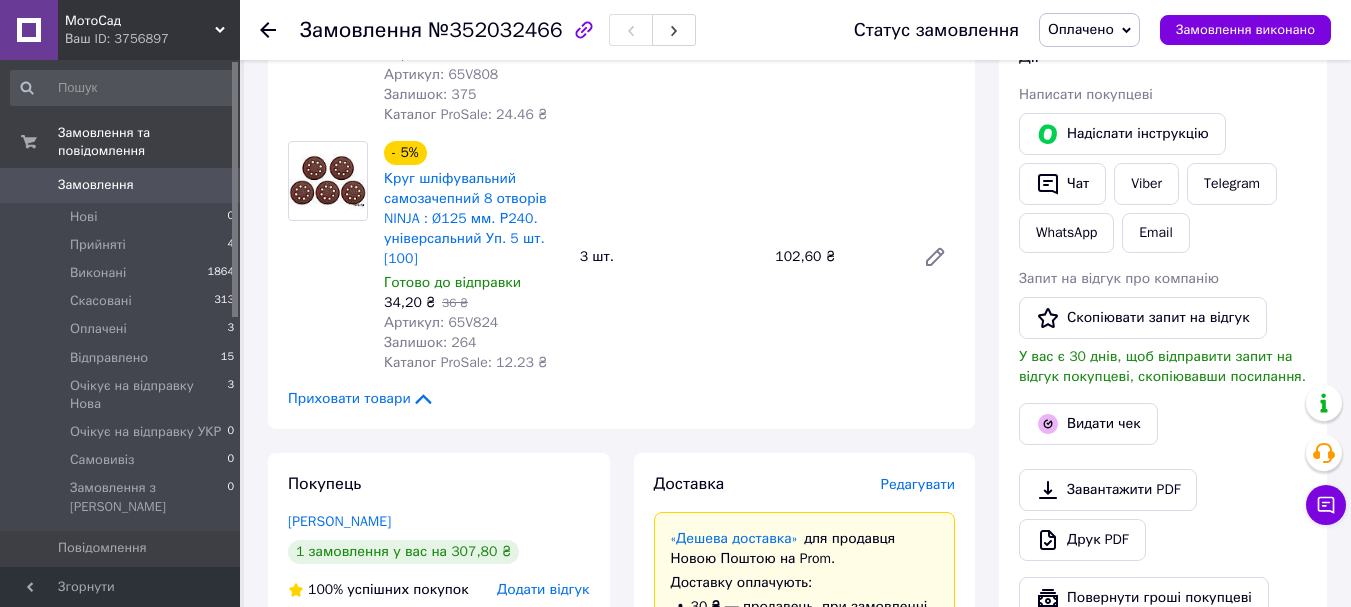 click on "Артикул: 65V824" at bounding box center (441, 322) 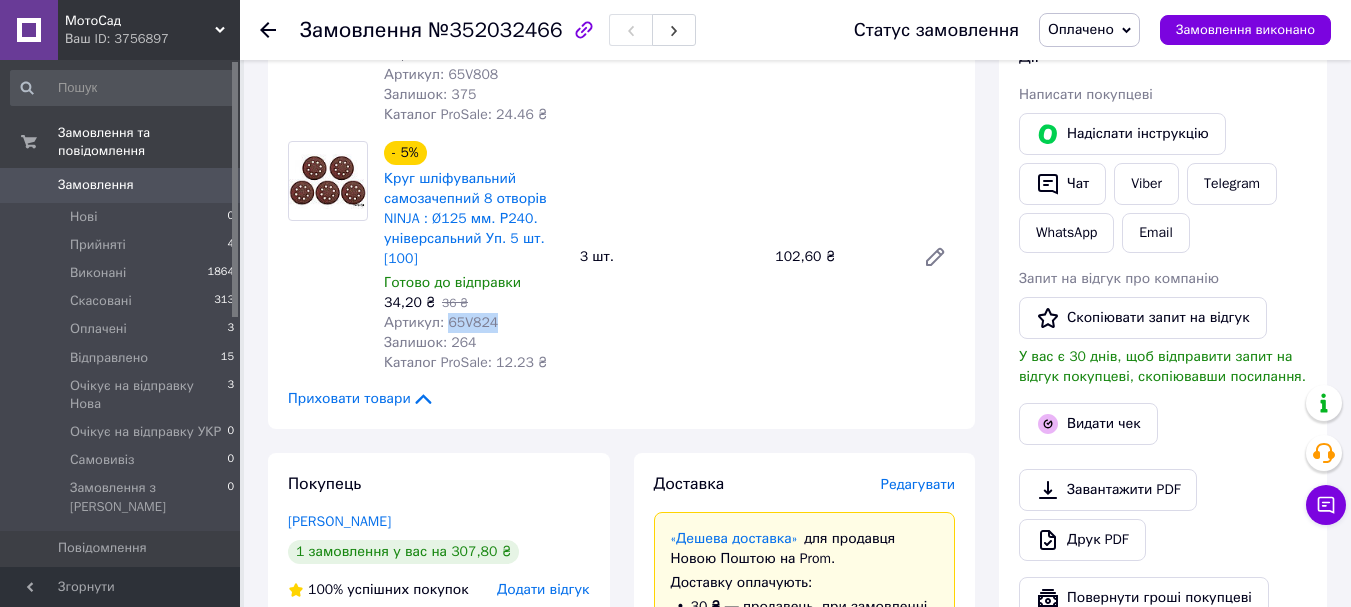 click on "Артикул: 65V824" at bounding box center (441, 322) 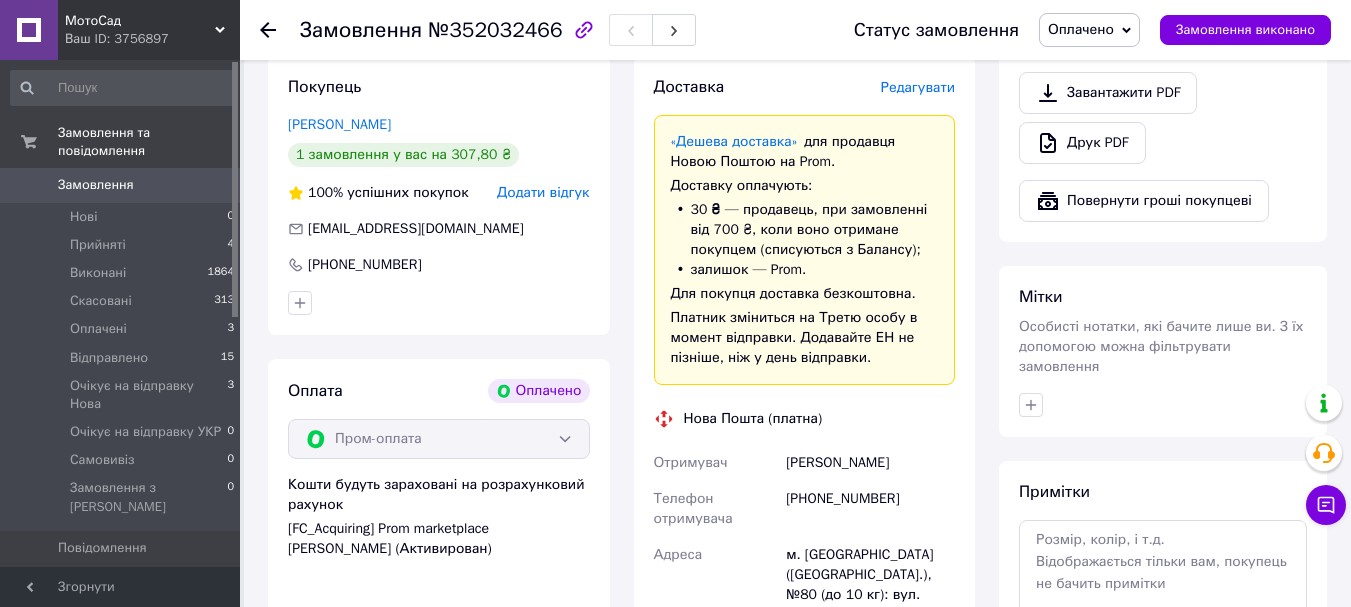 scroll, scrollTop: 800, scrollLeft: 0, axis: vertical 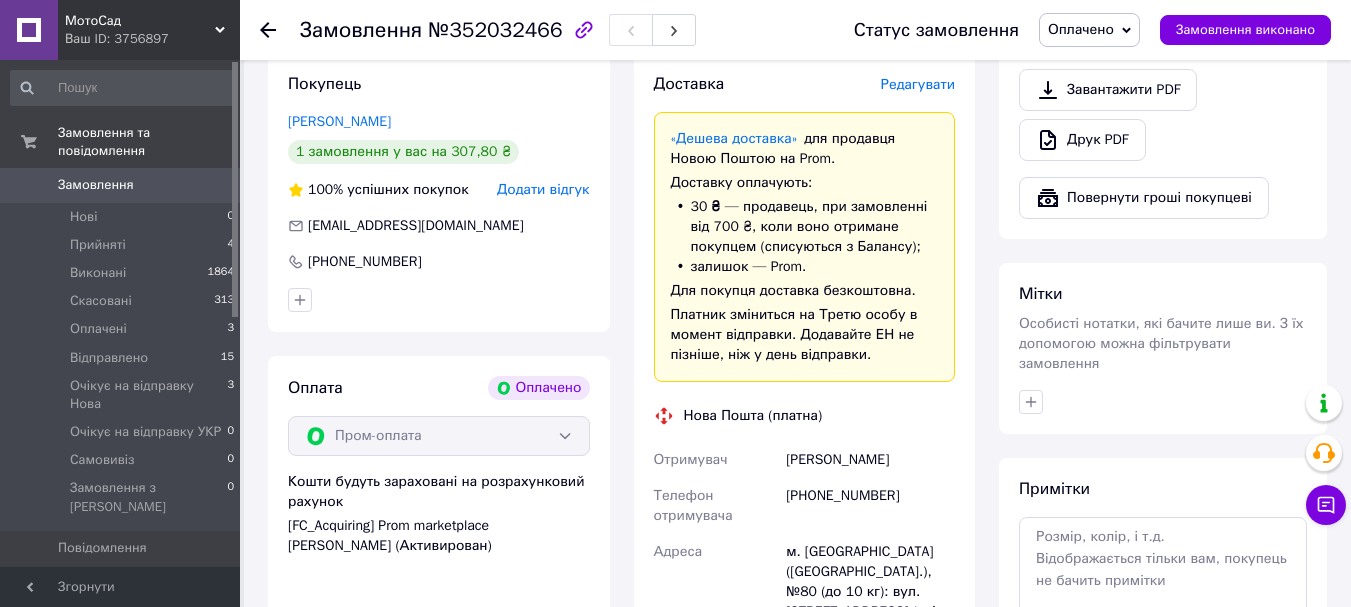 click on "Оплачено" at bounding box center (1089, 30) 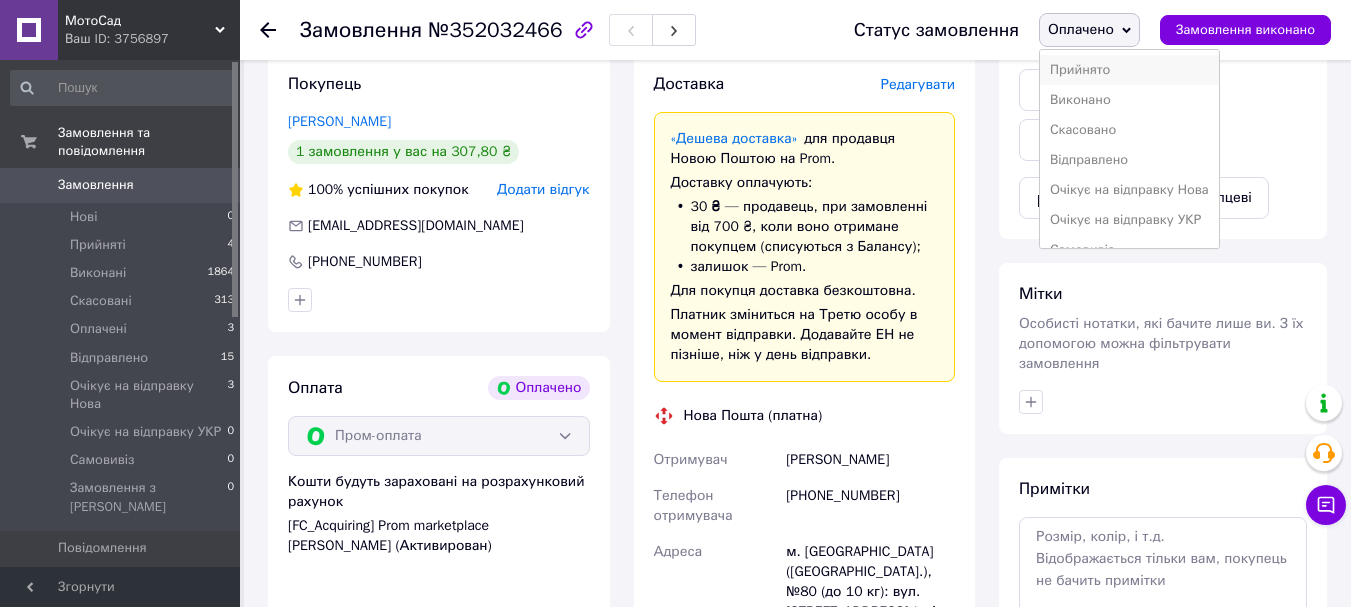 click on "Прийнято" at bounding box center [1129, 70] 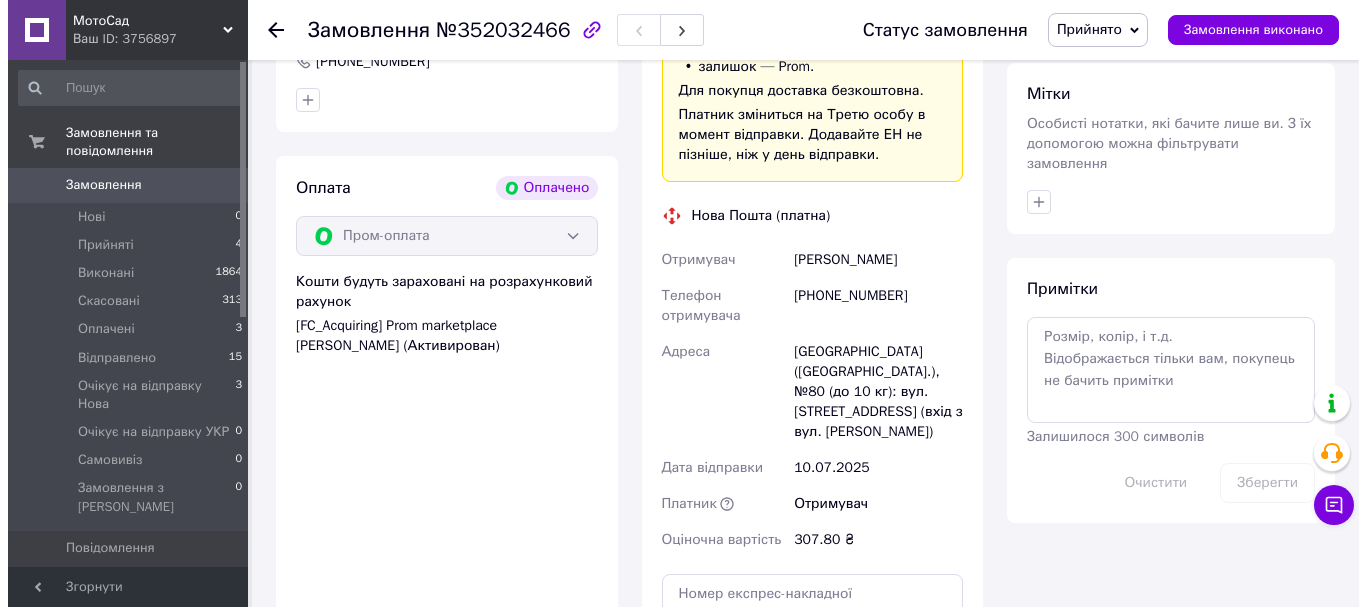 scroll, scrollTop: 800, scrollLeft: 0, axis: vertical 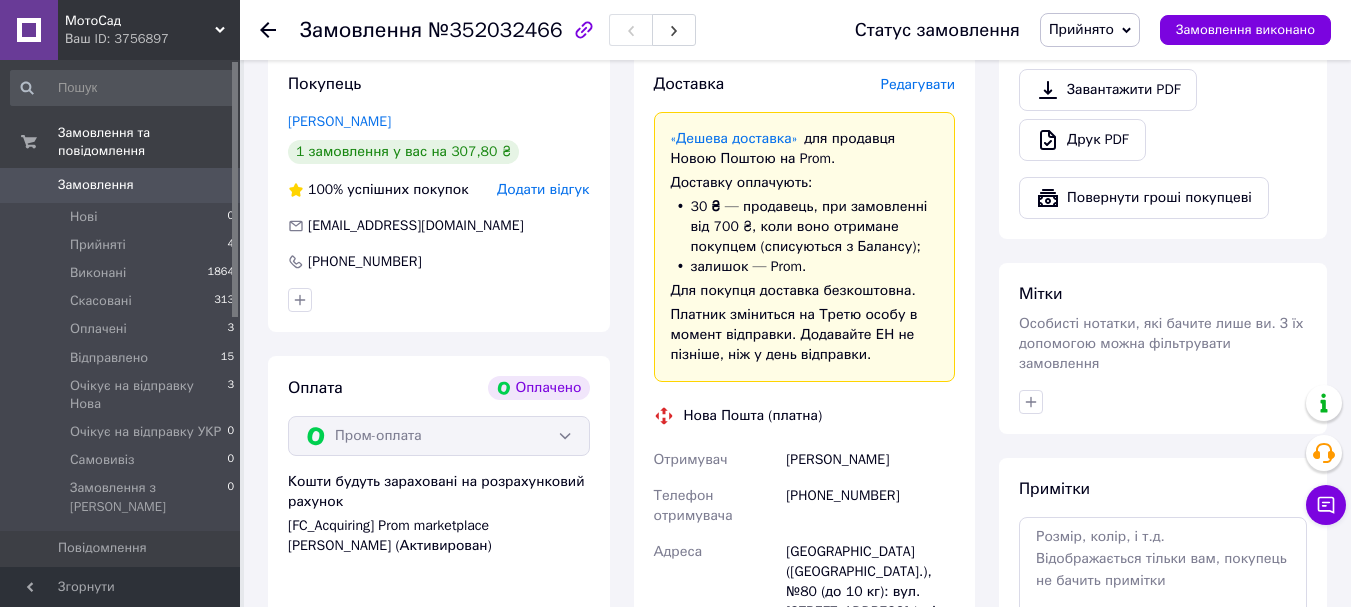 click on "Доставка Редагувати «Дешева доставка»   для продавця [GEOGRAPHIC_DATA] на Prom. Доставку оплачують: 30 ₴   — продавець , при замовленні від 700 ₴, коли воно отримане покупцем (списуються з Балансу); залишок — Prom. Для покупця доставка безкоштовна. Платник зміниться на Третю особу в момент відправки. Додавайте ЕН не пізніше, ніж у день відправки. Нова Пошта (платна) Отримувач [PERSON_NAME] Телефон отримувача [PHONE_NUMBER] [GEOGRAPHIC_DATA] [GEOGRAPHIC_DATA] ([GEOGRAPHIC_DATA].), №80 (до 10 кг): вул. [STREET_ADDRESS] (вхід з вул. [PERSON_NAME] відправки [DATE] Платник   Отримувач Оціночна вартість 307.80 ₴ < >" at bounding box center (805, 512) 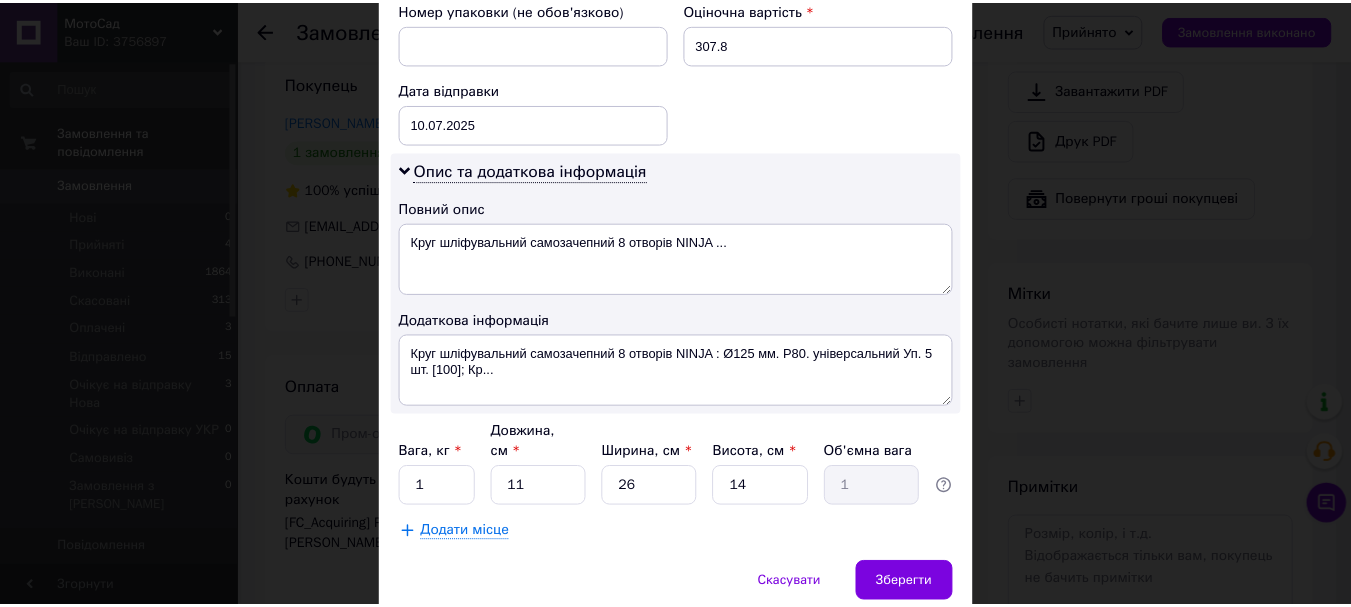 scroll, scrollTop: 945, scrollLeft: 0, axis: vertical 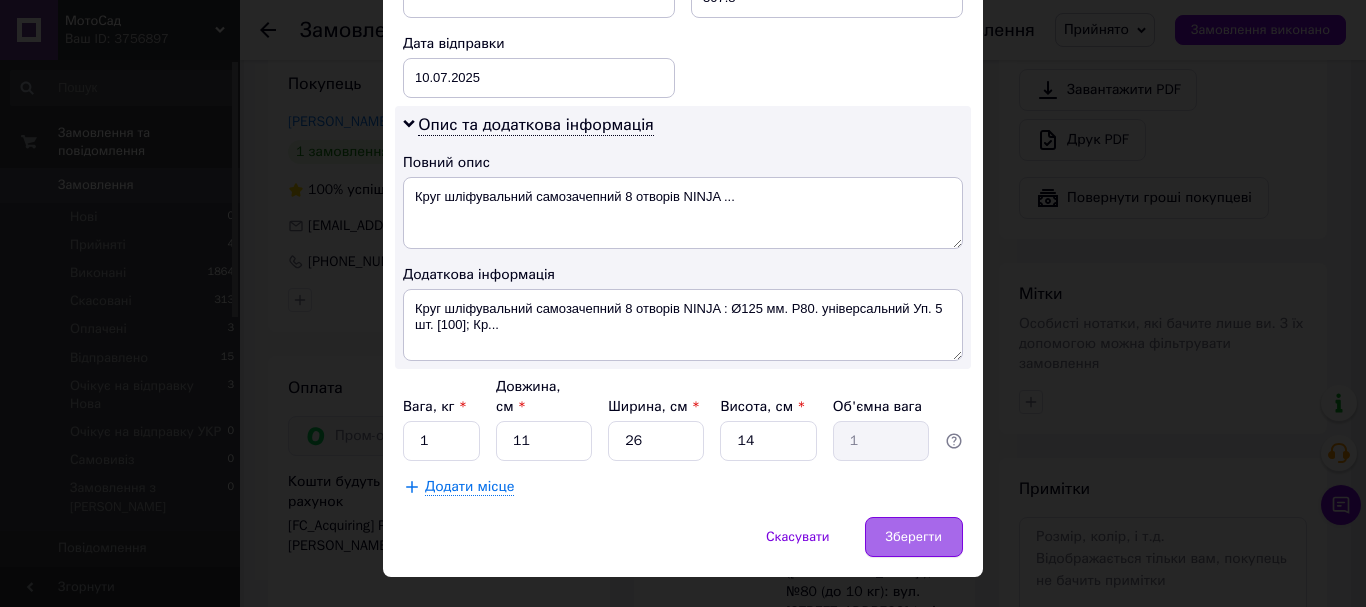 click on "Зберегти" at bounding box center [914, 537] 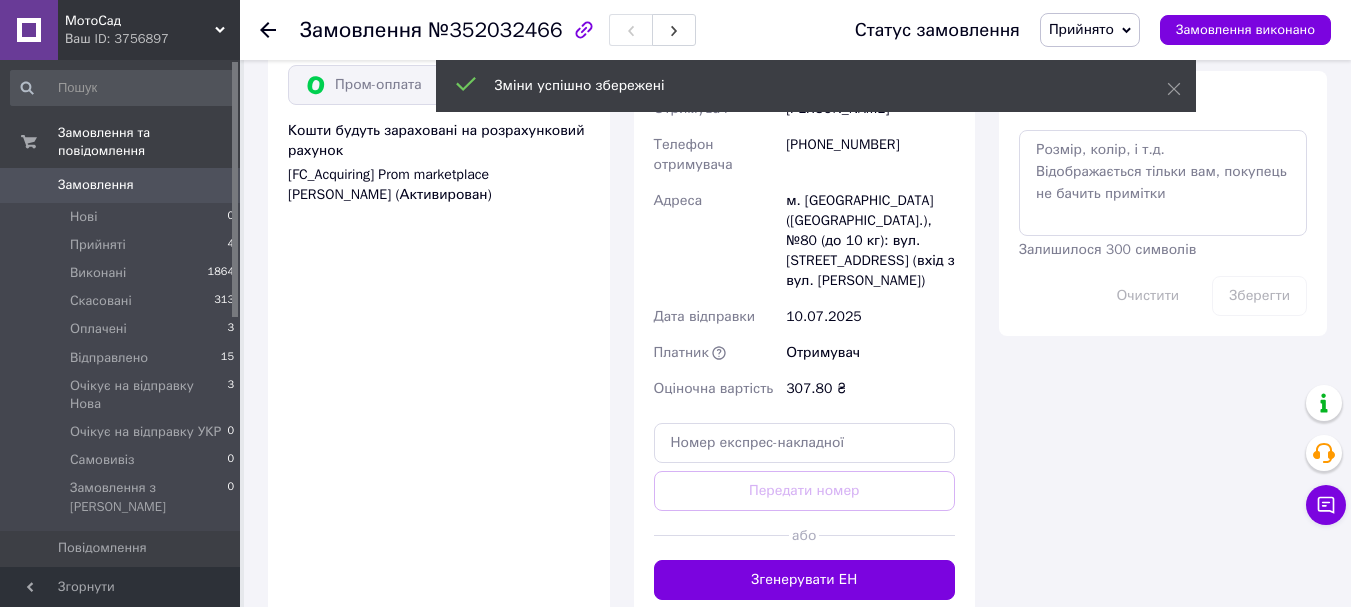 scroll, scrollTop: 1200, scrollLeft: 0, axis: vertical 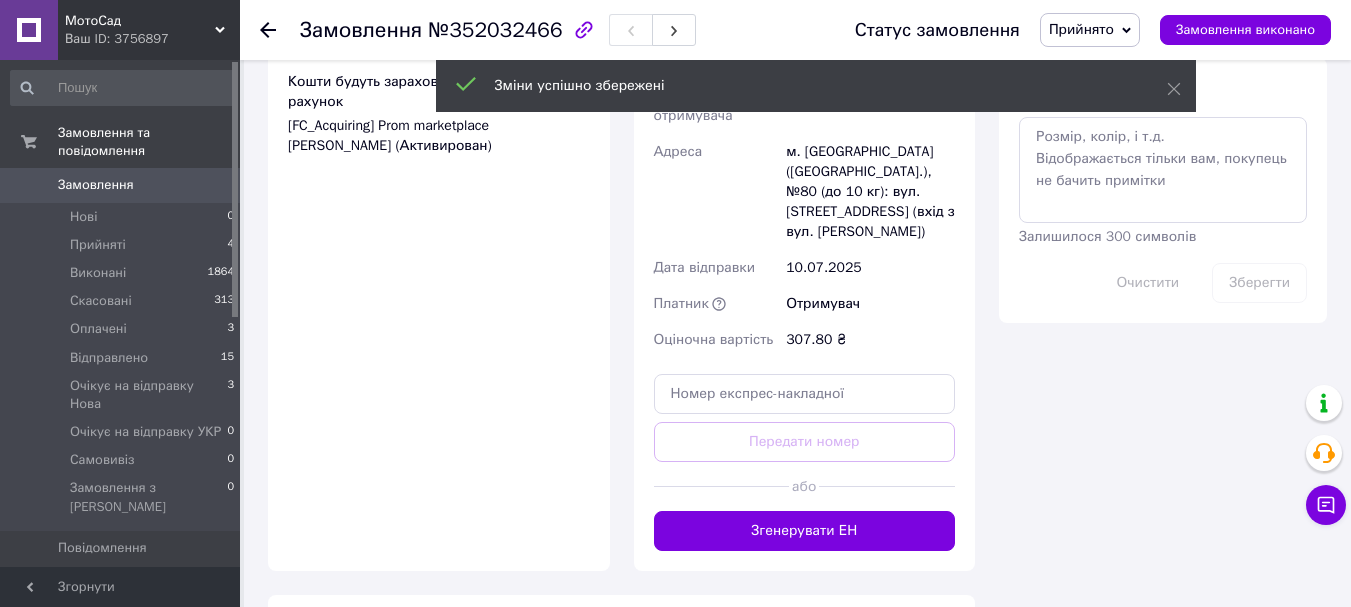 click on "Згенерувати ЕН" at bounding box center [805, 531] 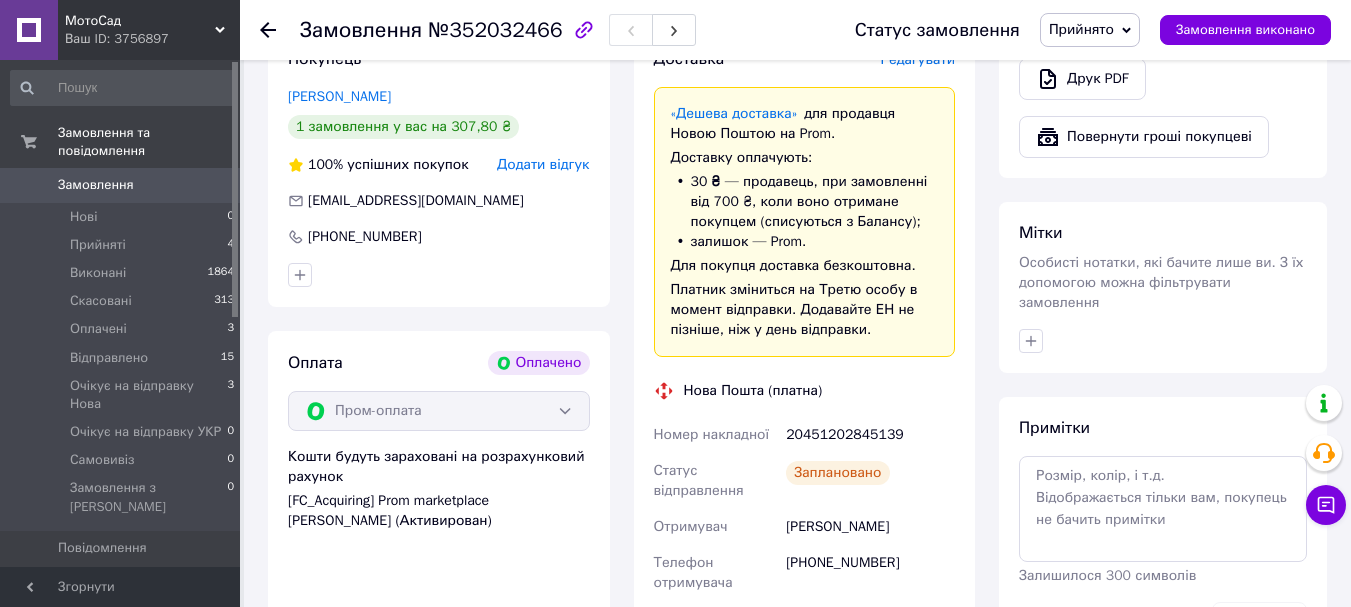 scroll, scrollTop: 1000, scrollLeft: 0, axis: vertical 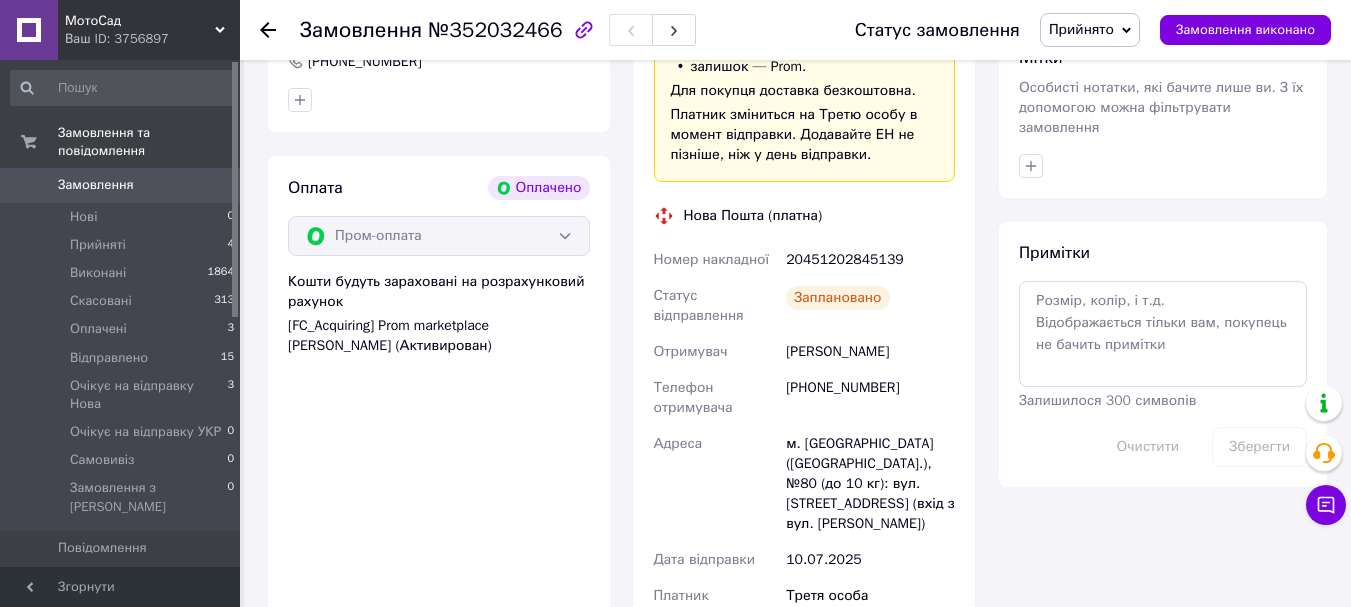 click on "20451202845139" at bounding box center [870, 260] 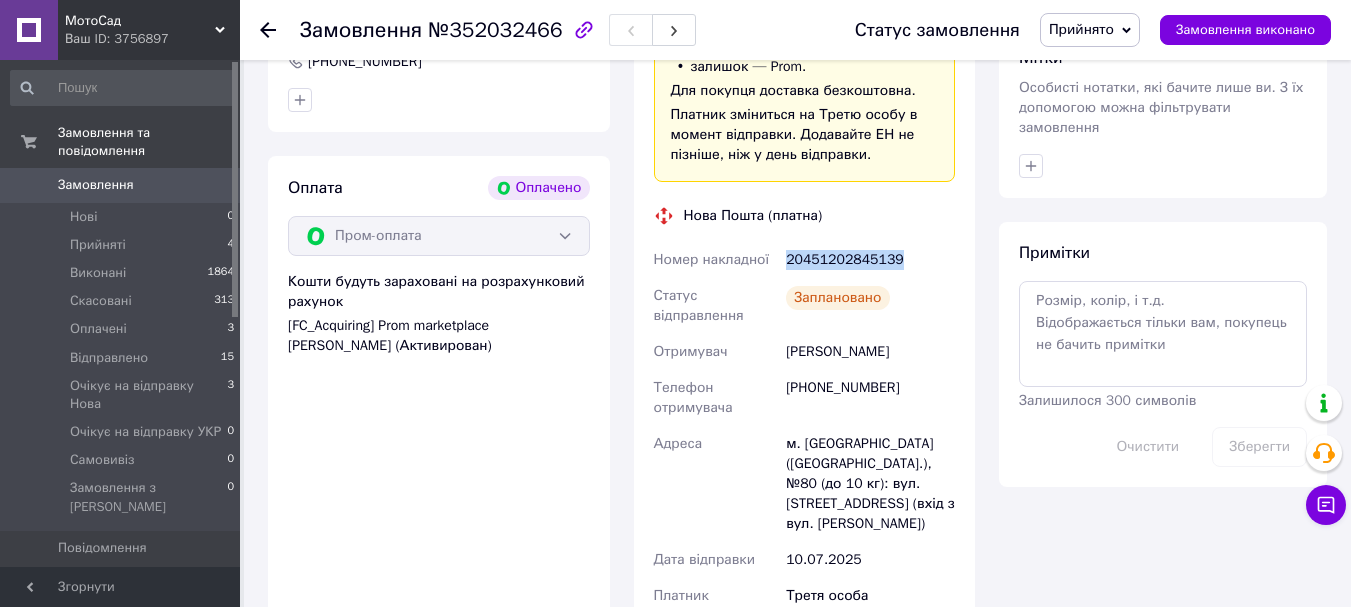 click on "20451202845139" at bounding box center [870, 260] 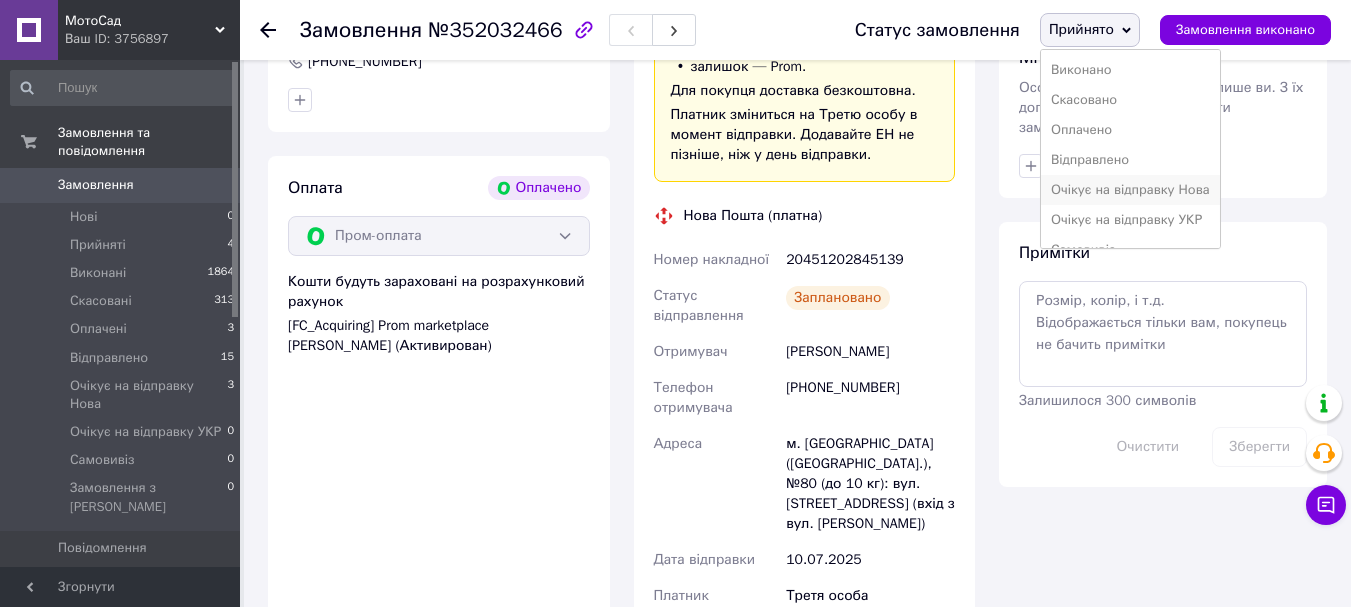 click on "Очікує на відправку Нова" at bounding box center (1130, 190) 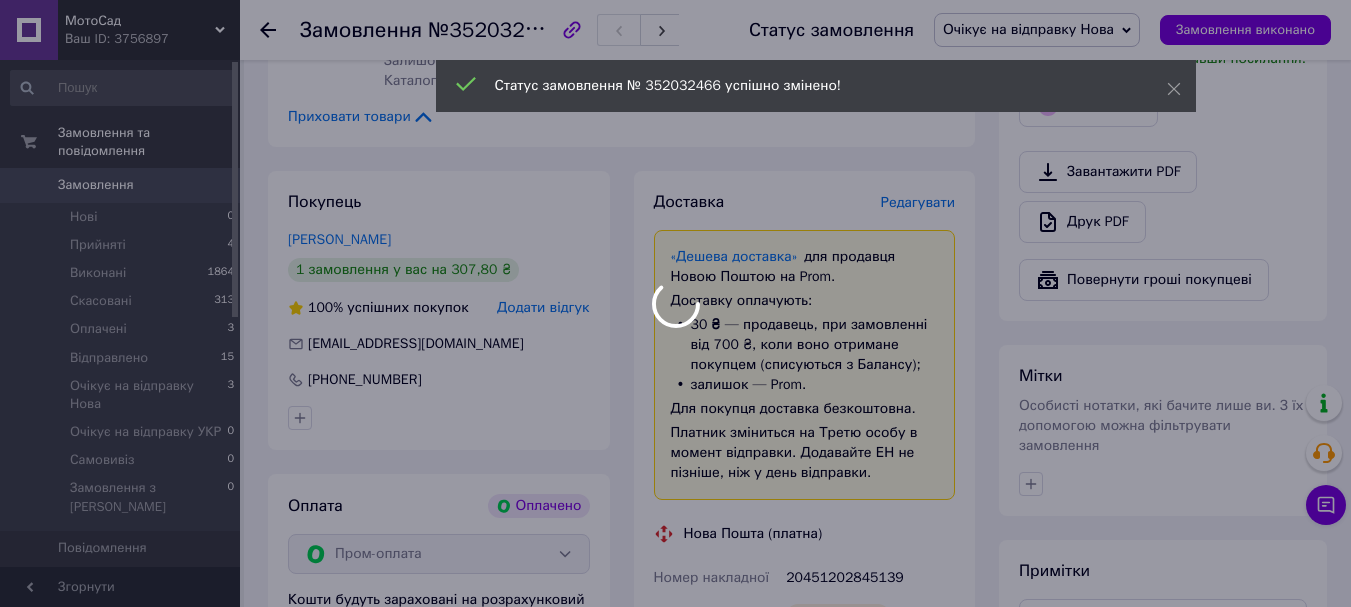 scroll, scrollTop: 600, scrollLeft: 0, axis: vertical 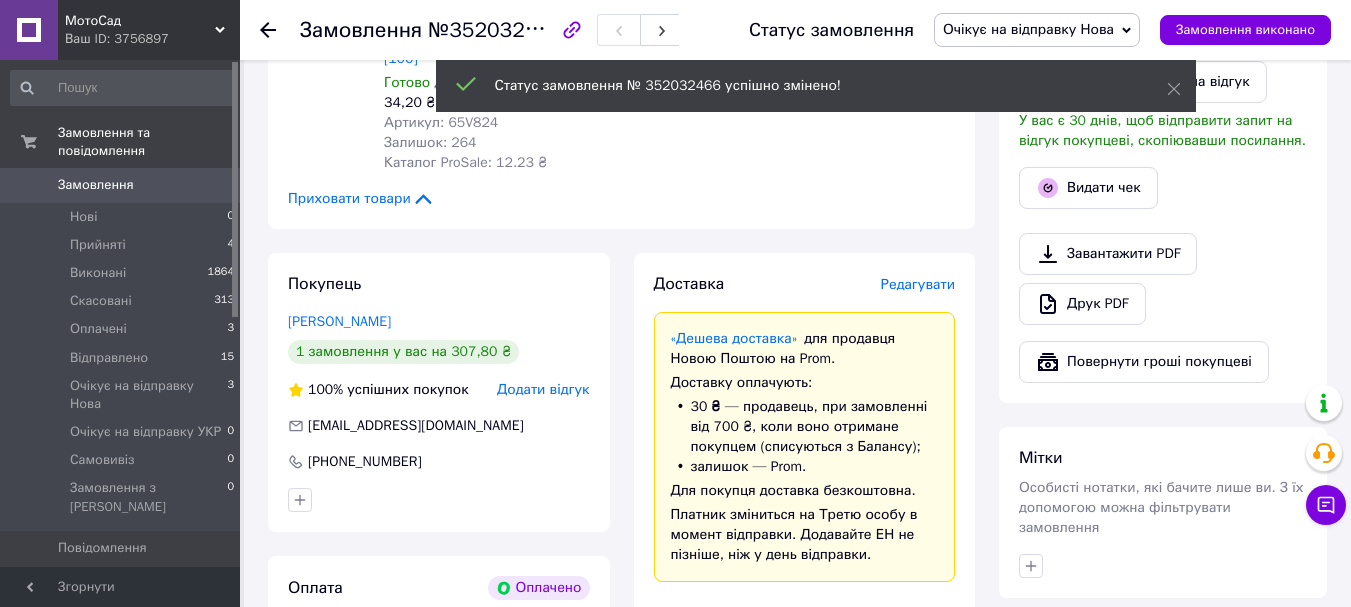 click 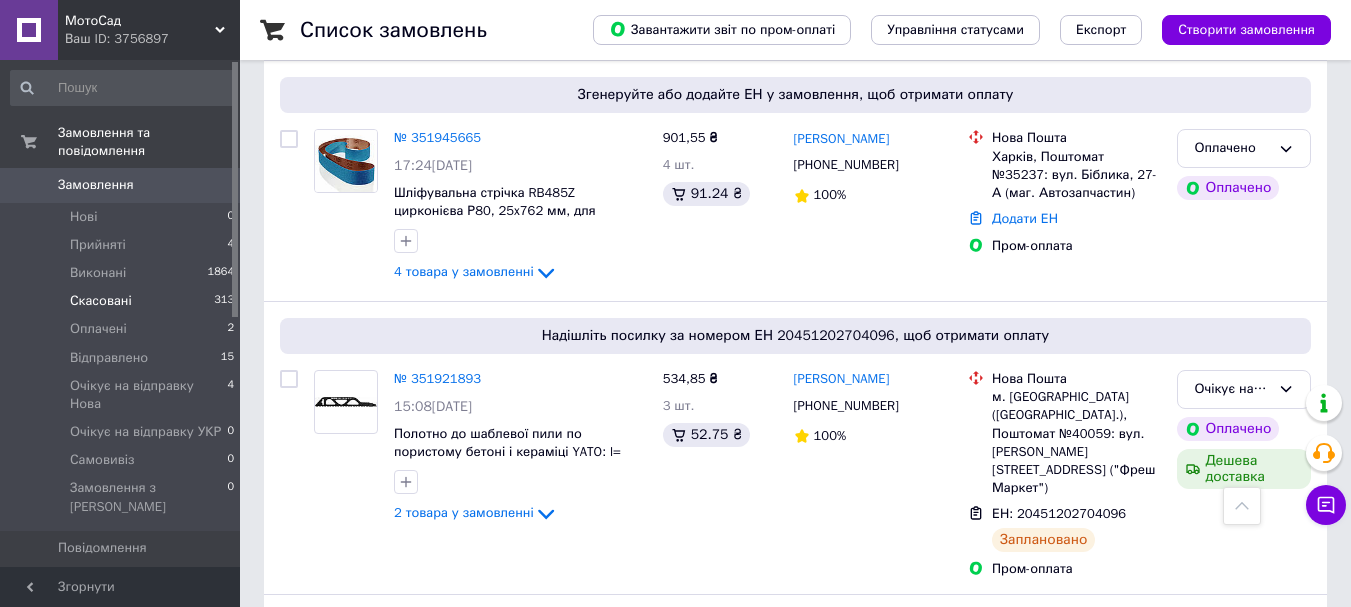 scroll, scrollTop: 1000, scrollLeft: 0, axis: vertical 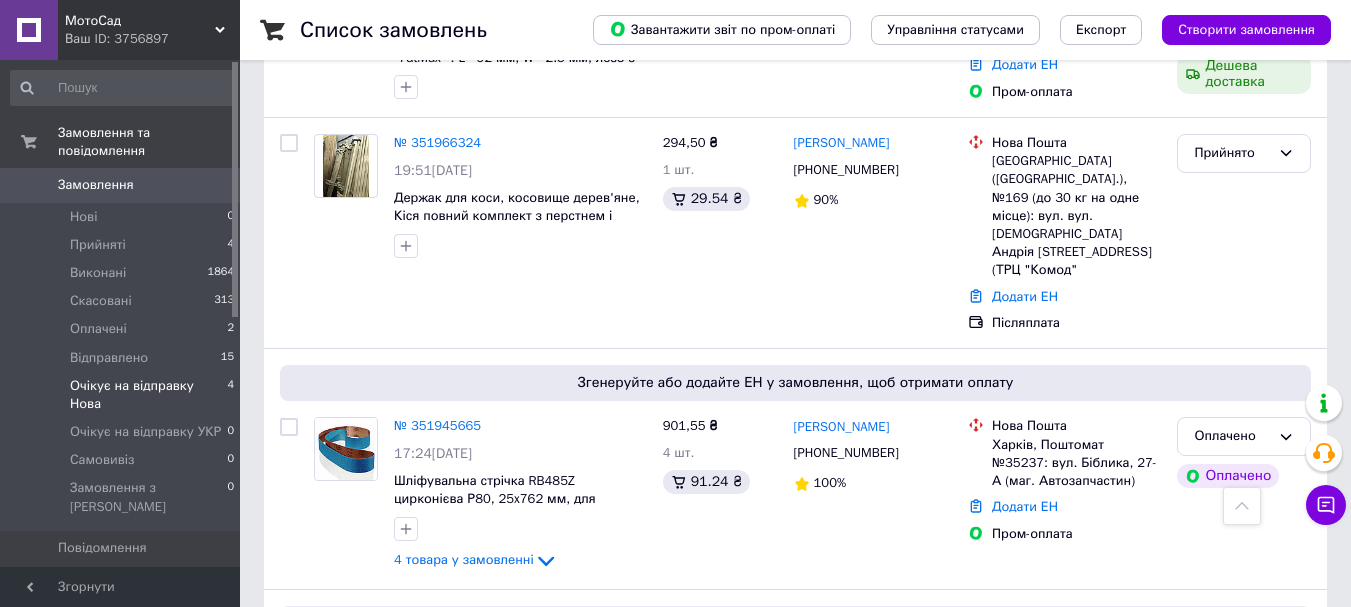 click on "Очікує на відправку Нова" at bounding box center (148, 395) 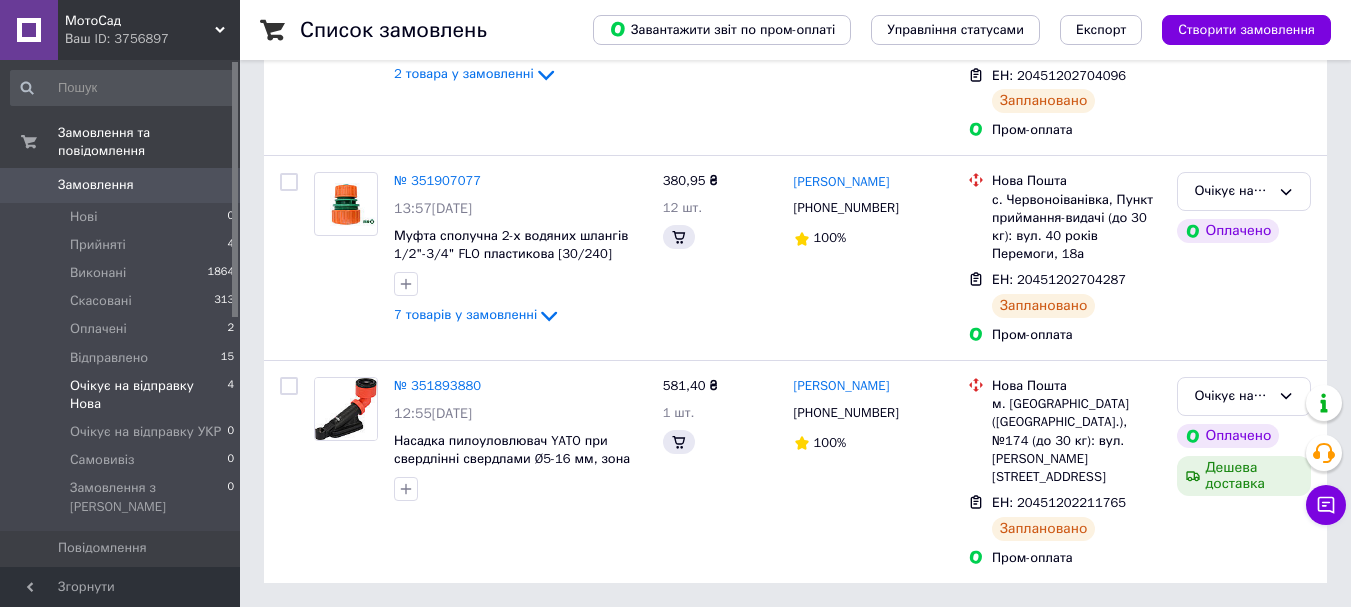 scroll, scrollTop: 0, scrollLeft: 0, axis: both 